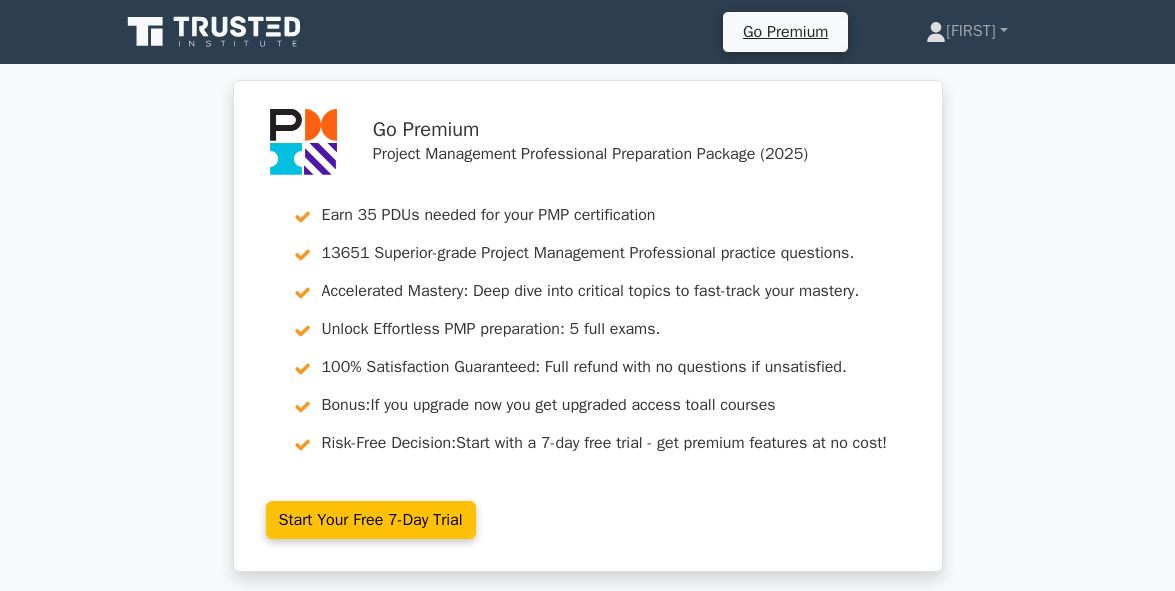 scroll, scrollTop: 0, scrollLeft: 0, axis: both 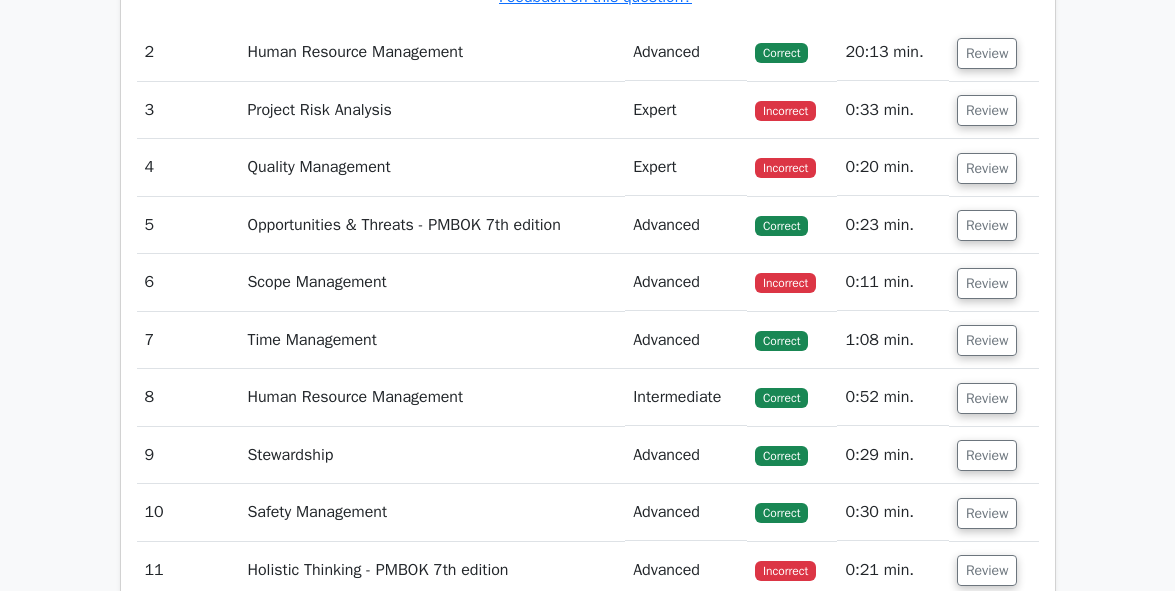 click on "Incorrect" at bounding box center [785, 111] 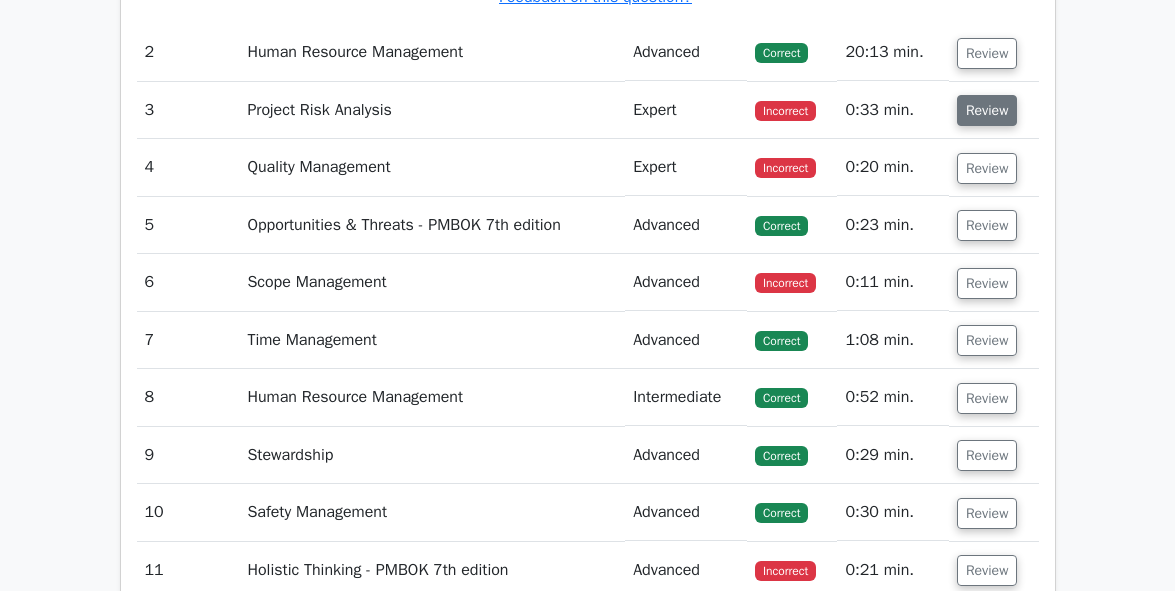 click on "Review" at bounding box center (987, 110) 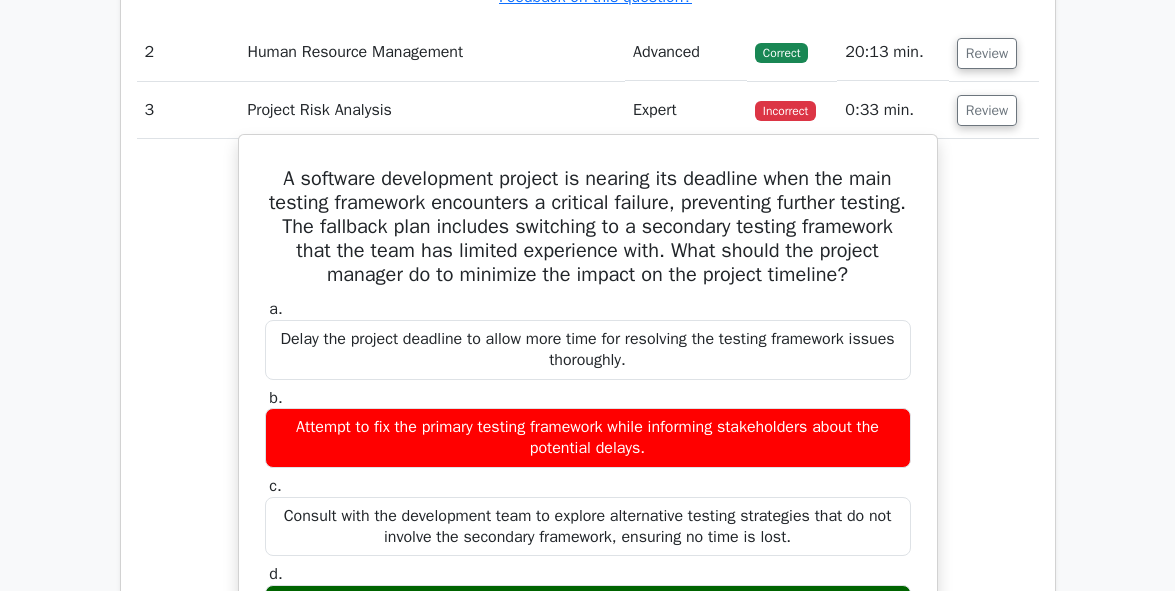 type 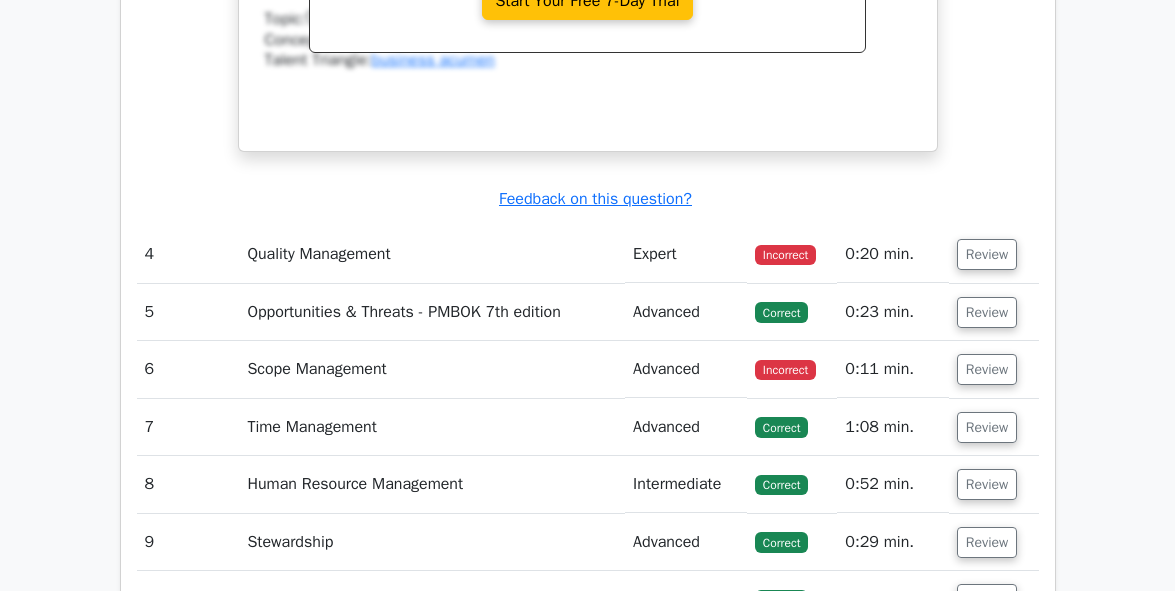 scroll, scrollTop: 4800, scrollLeft: 0, axis: vertical 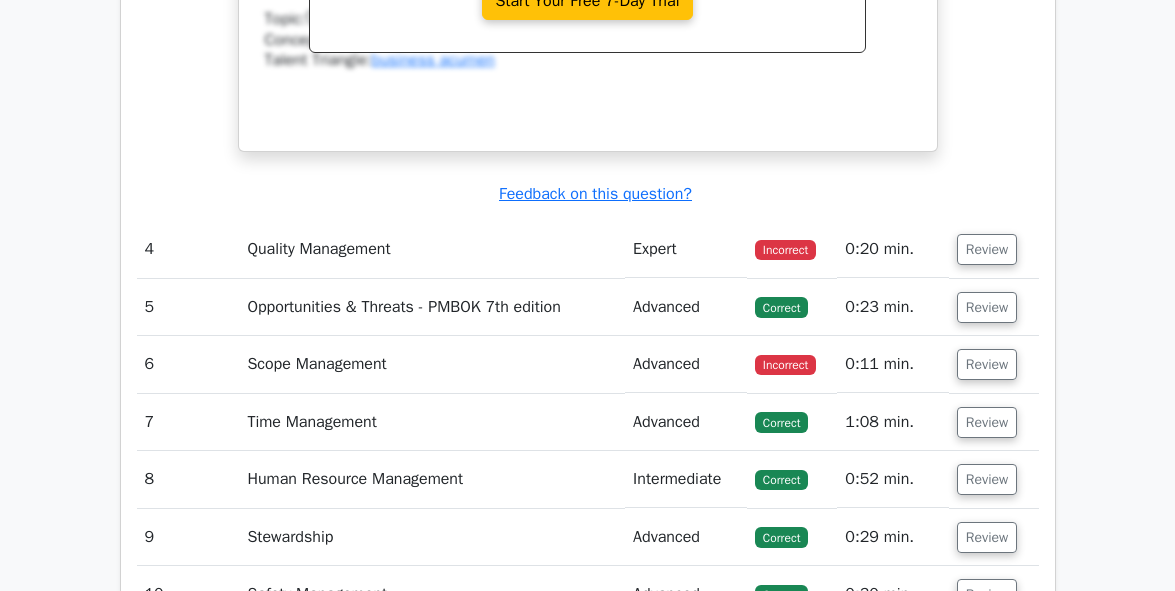 click on "Incorrect" at bounding box center [785, 250] 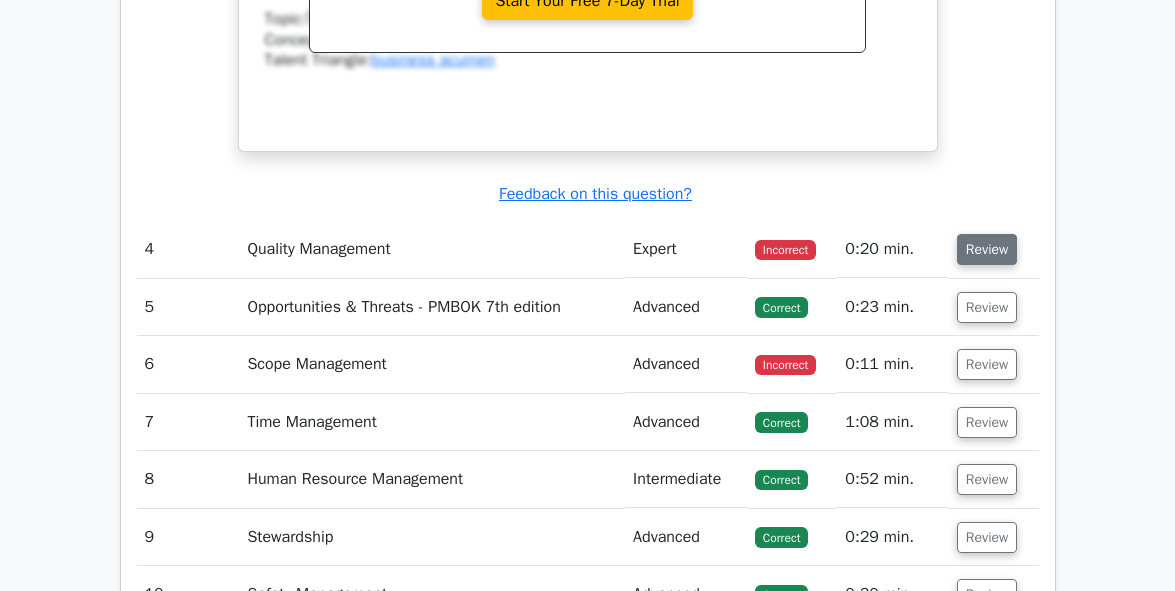 click on "Review" at bounding box center (987, 249) 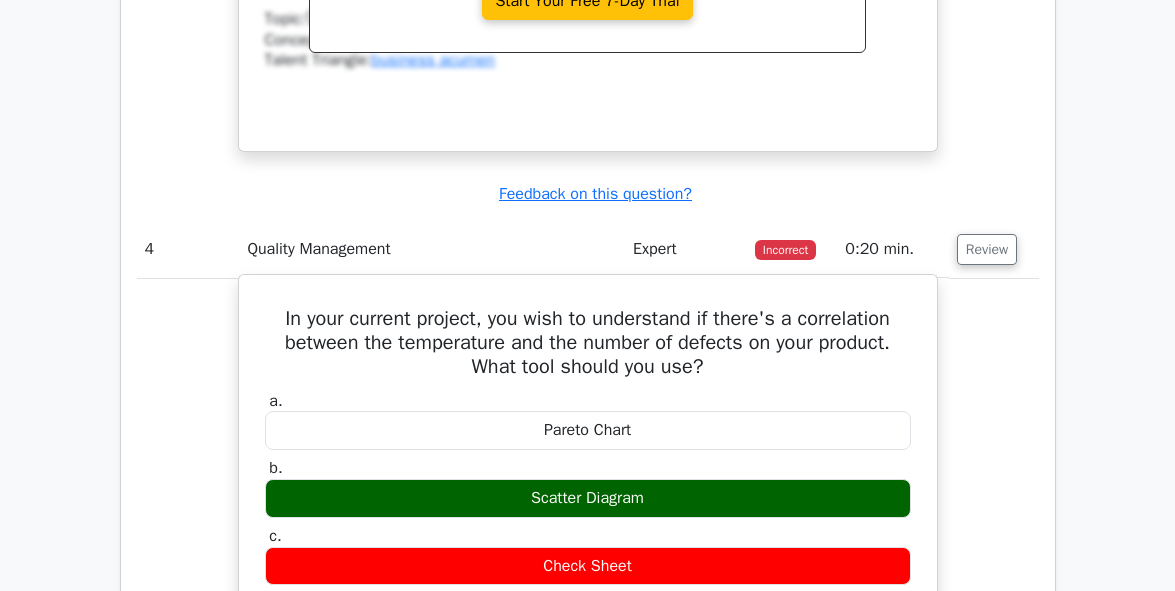 type 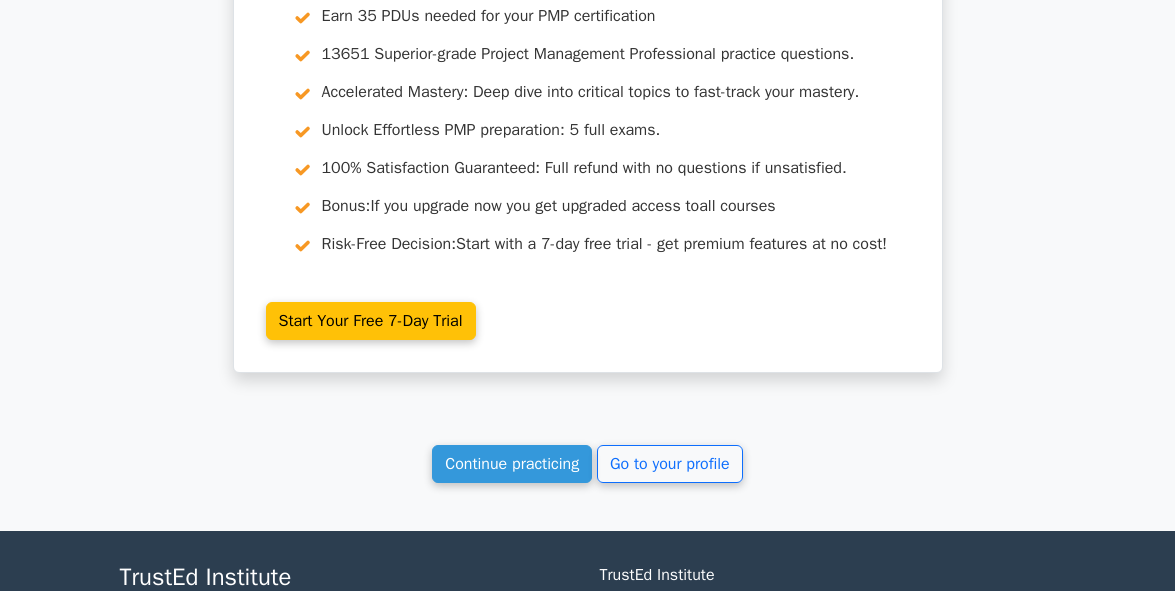 scroll, scrollTop: 9360, scrollLeft: 0, axis: vertical 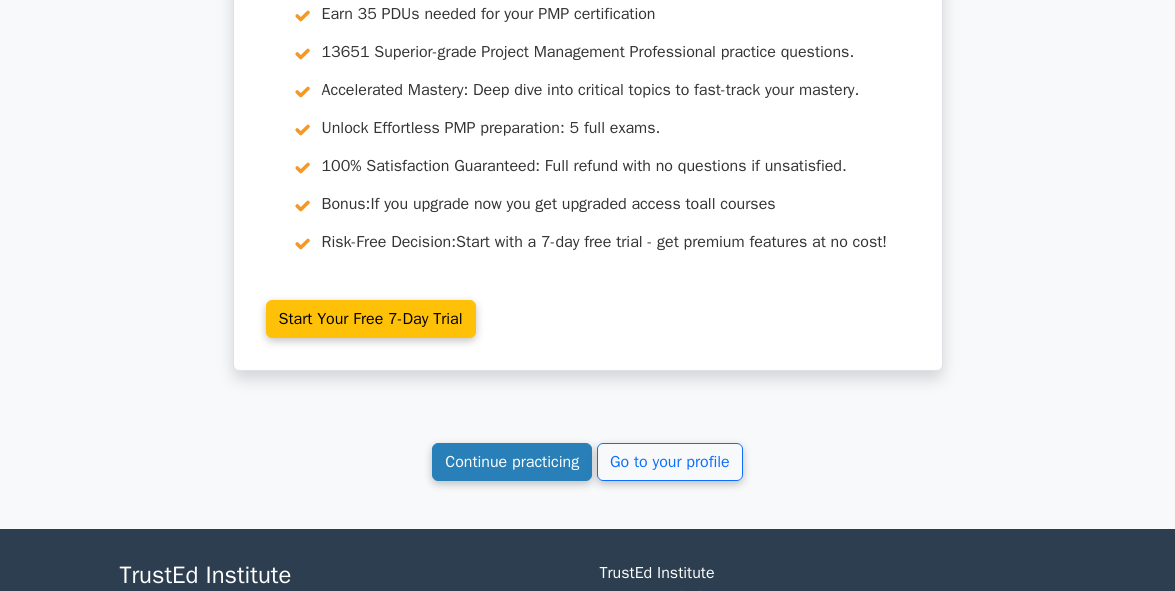 click on "Continue practicing" at bounding box center (512, 462) 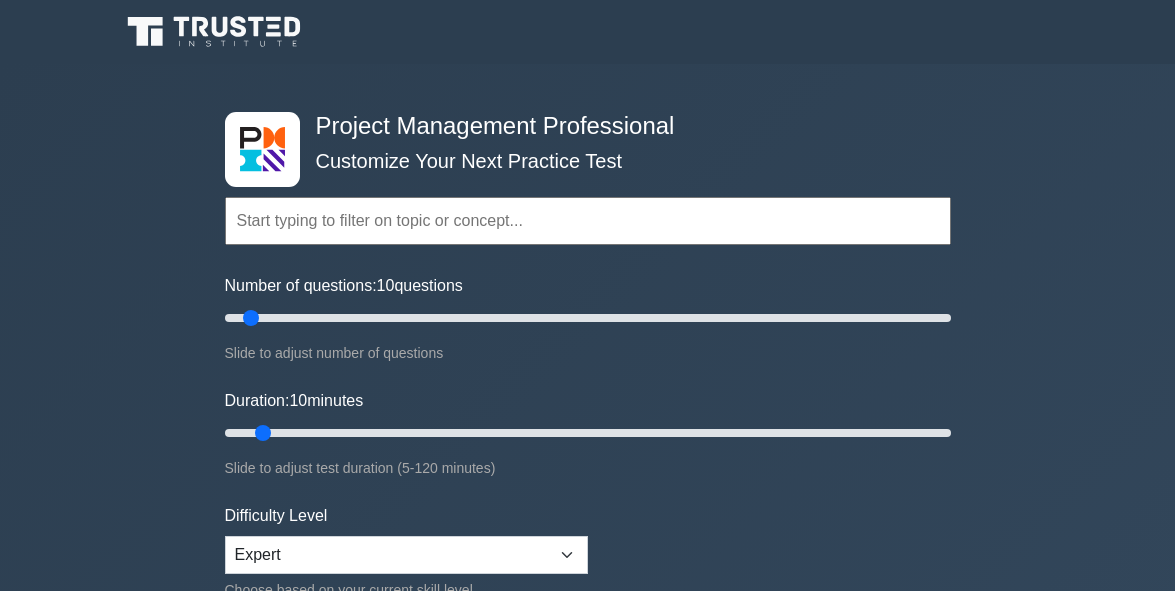 scroll, scrollTop: 0, scrollLeft: 0, axis: both 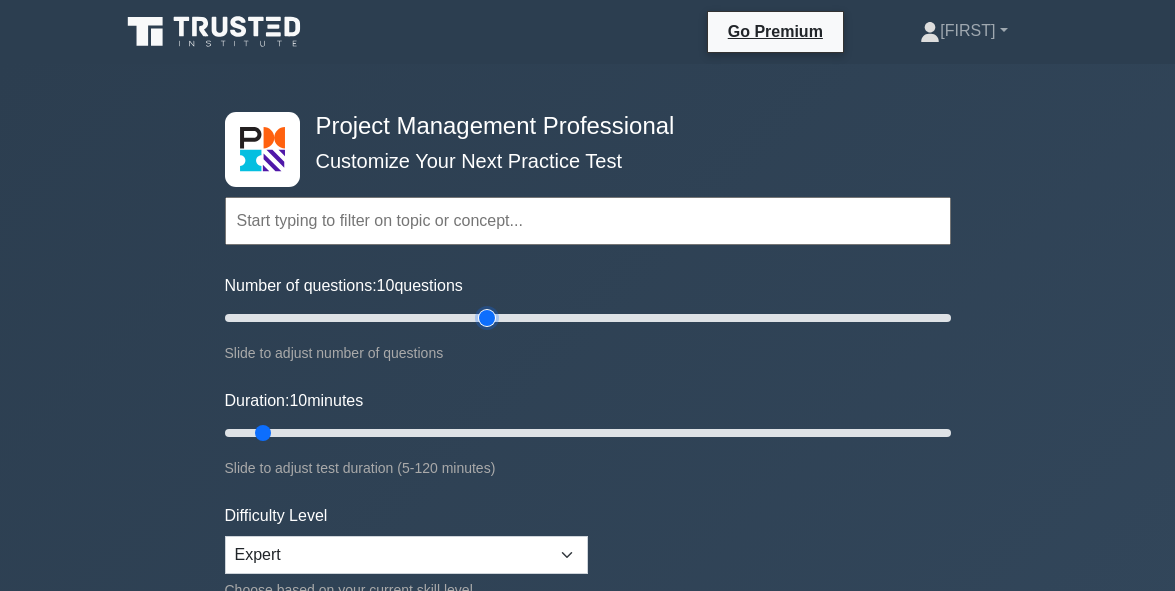 type on "75" 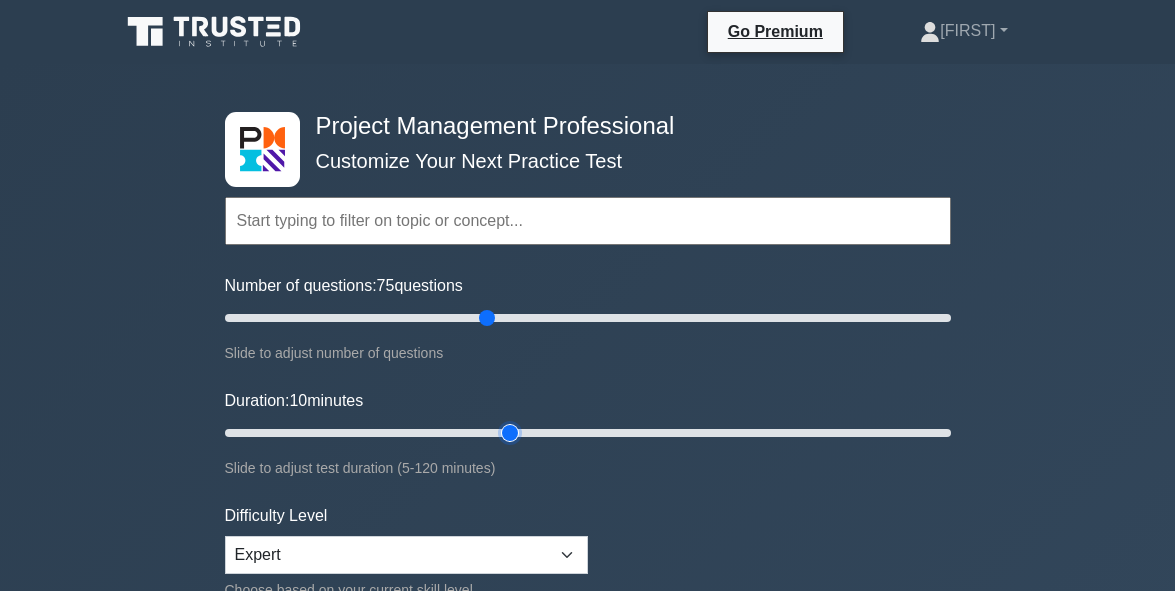 click on "Duration:  10  minutes" at bounding box center (588, 433) 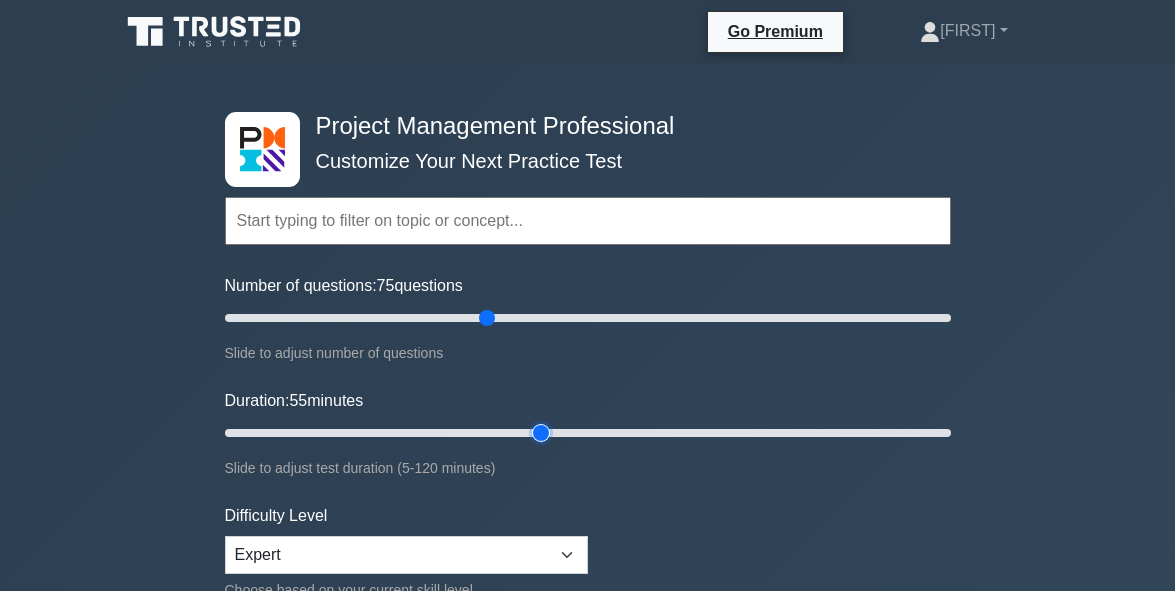 type on "60" 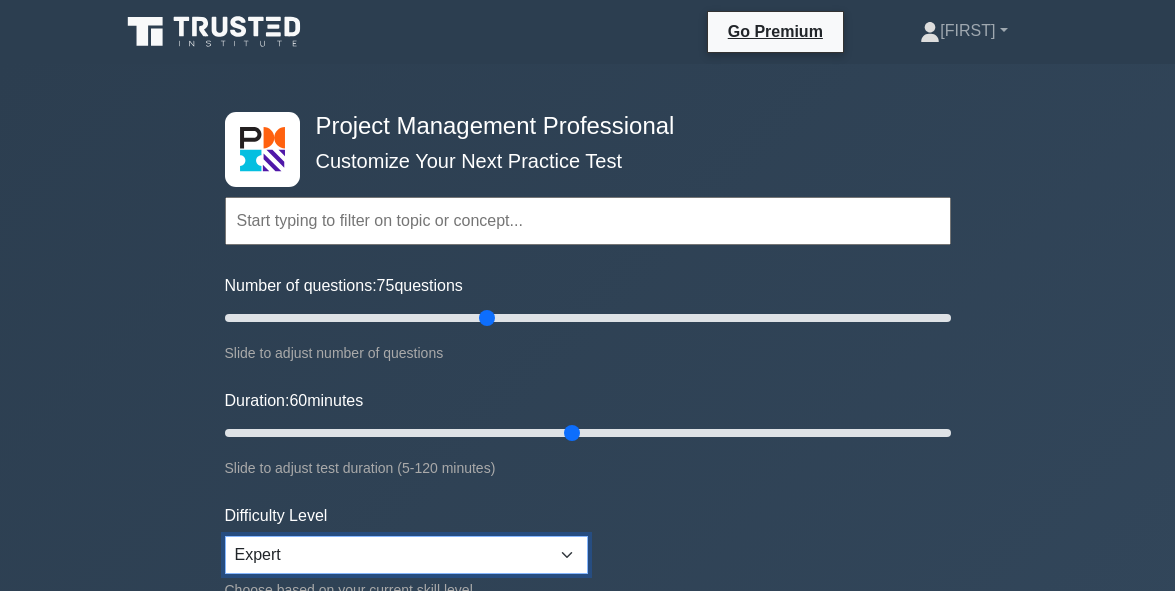 click on "Beginner
Intermediate
Expert" at bounding box center (406, 555) 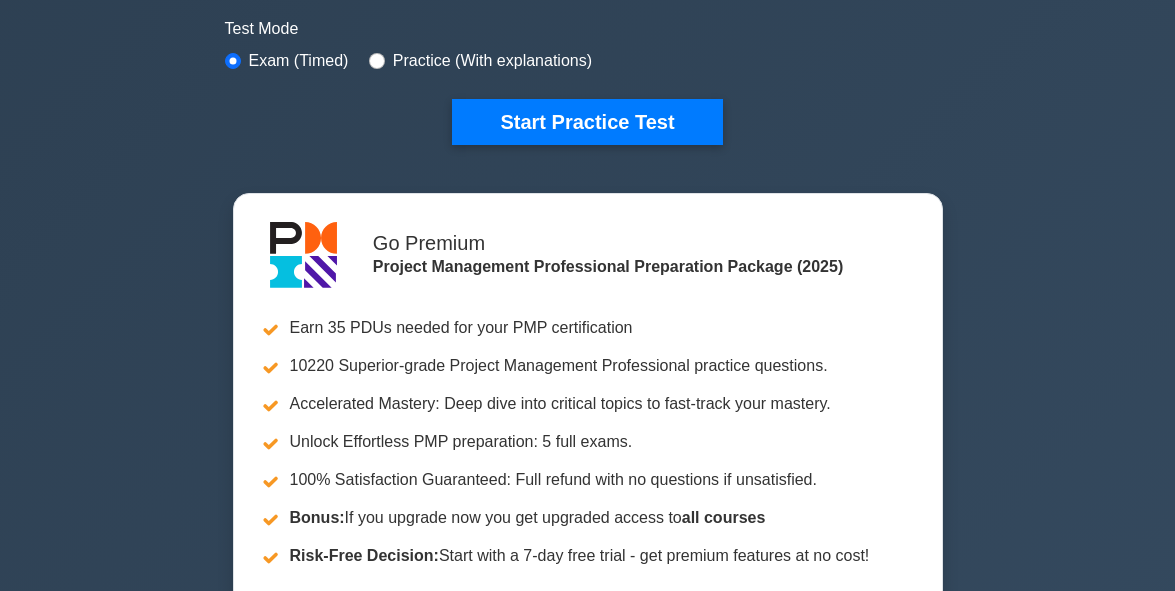 scroll, scrollTop: 574, scrollLeft: 0, axis: vertical 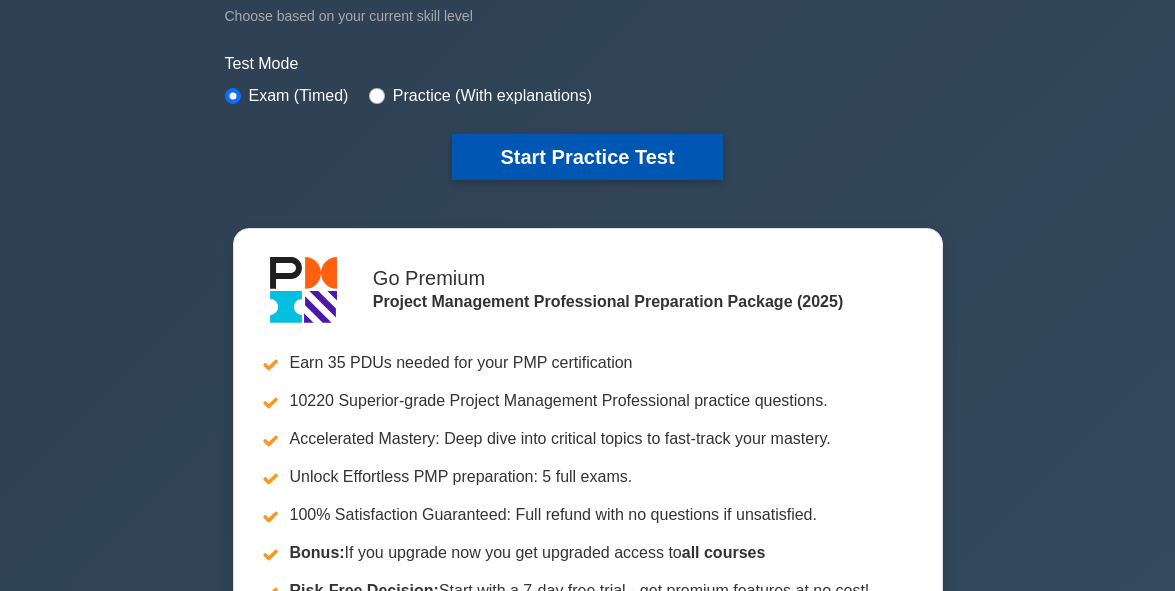 click on "Start Practice Test" at bounding box center [587, 157] 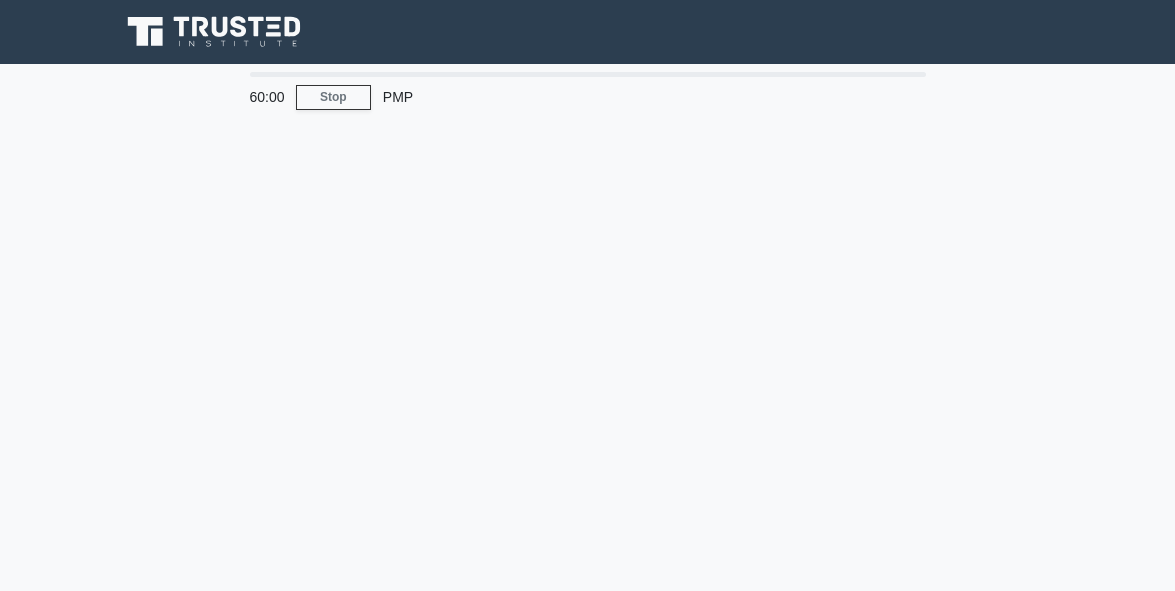 scroll, scrollTop: 0, scrollLeft: 0, axis: both 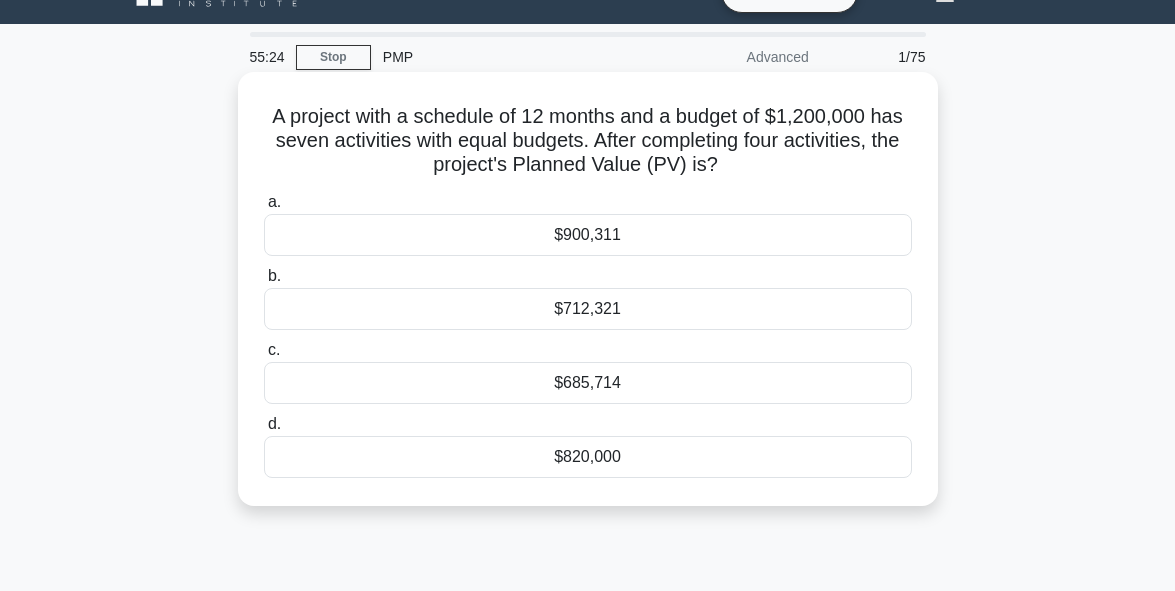click on "$900,311" at bounding box center (588, 235) 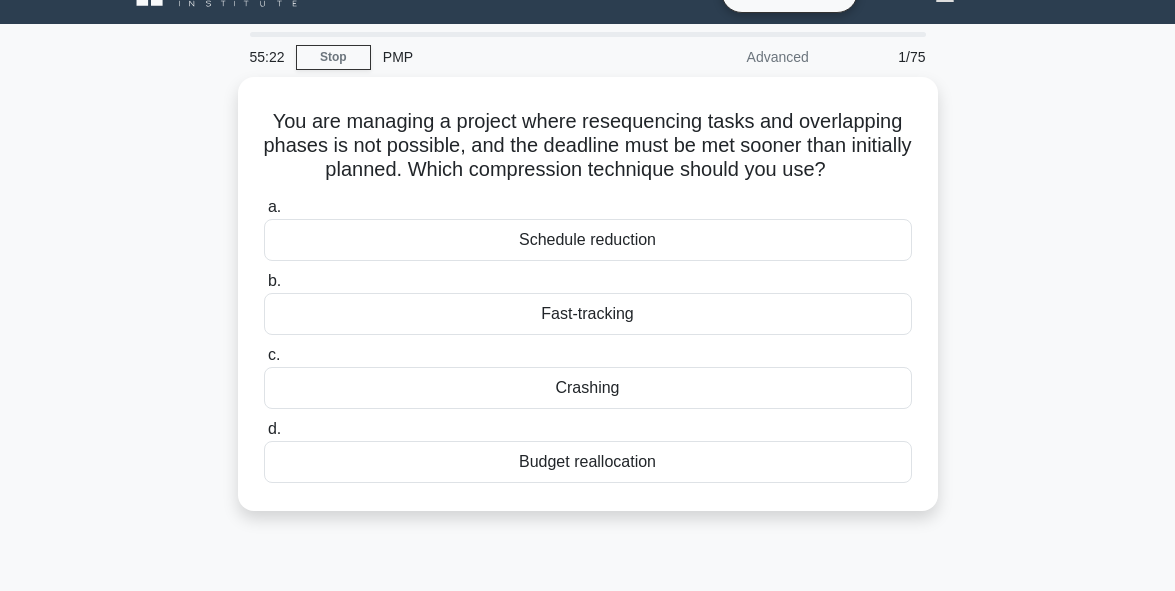 scroll, scrollTop: 0, scrollLeft: 0, axis: both 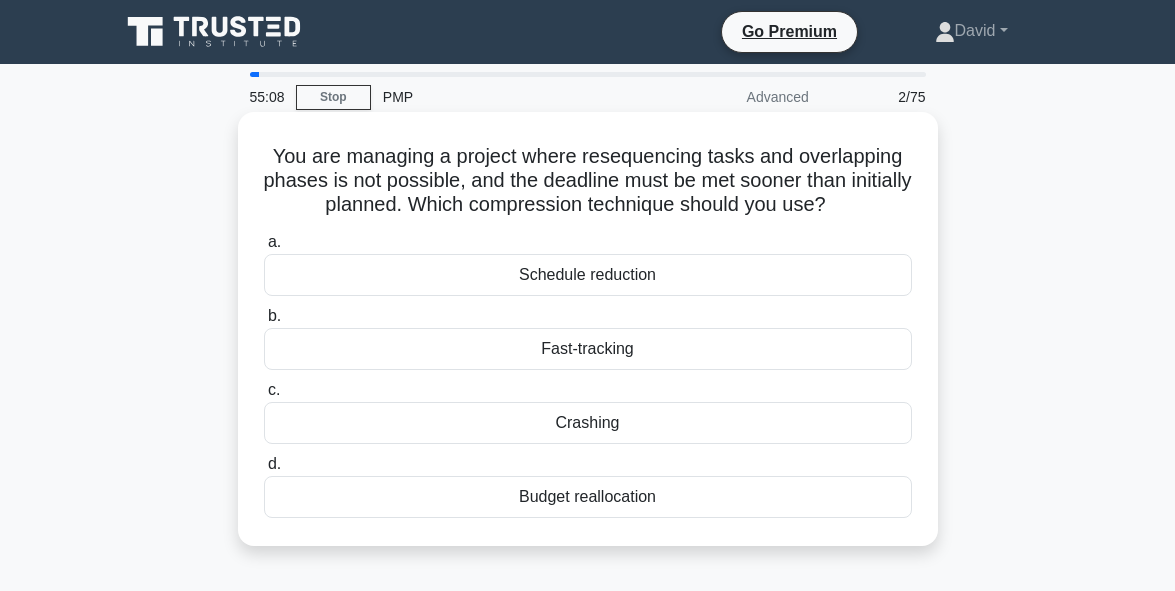 click on "Crashing" at bounding box center [588, 423] 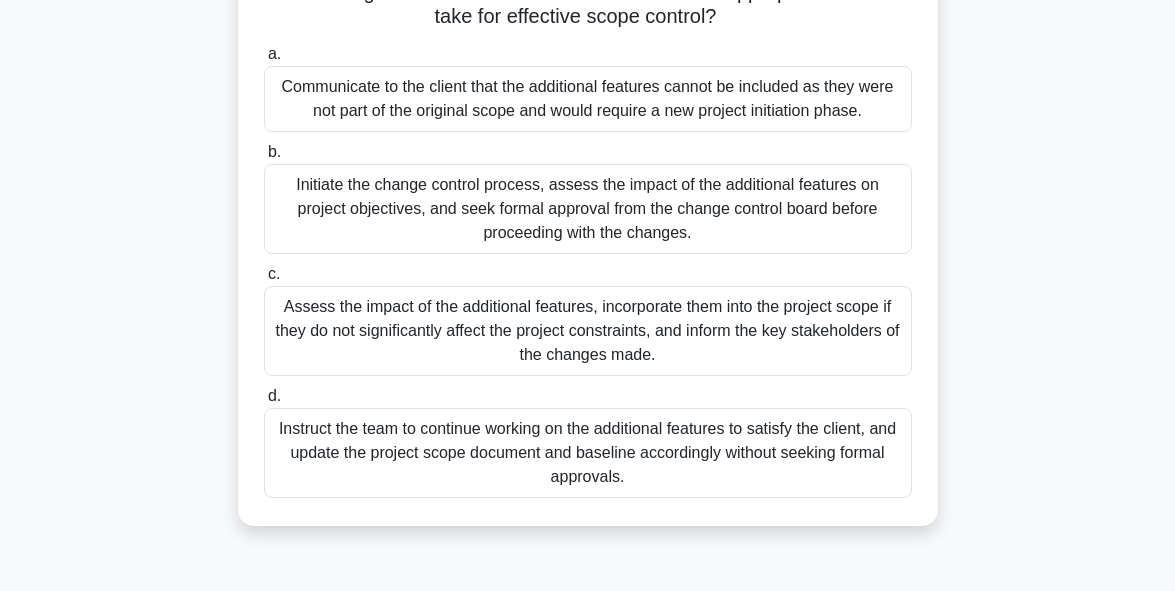 scroll, scrollTop: 240, scrollLeft: 0, axis: vertical 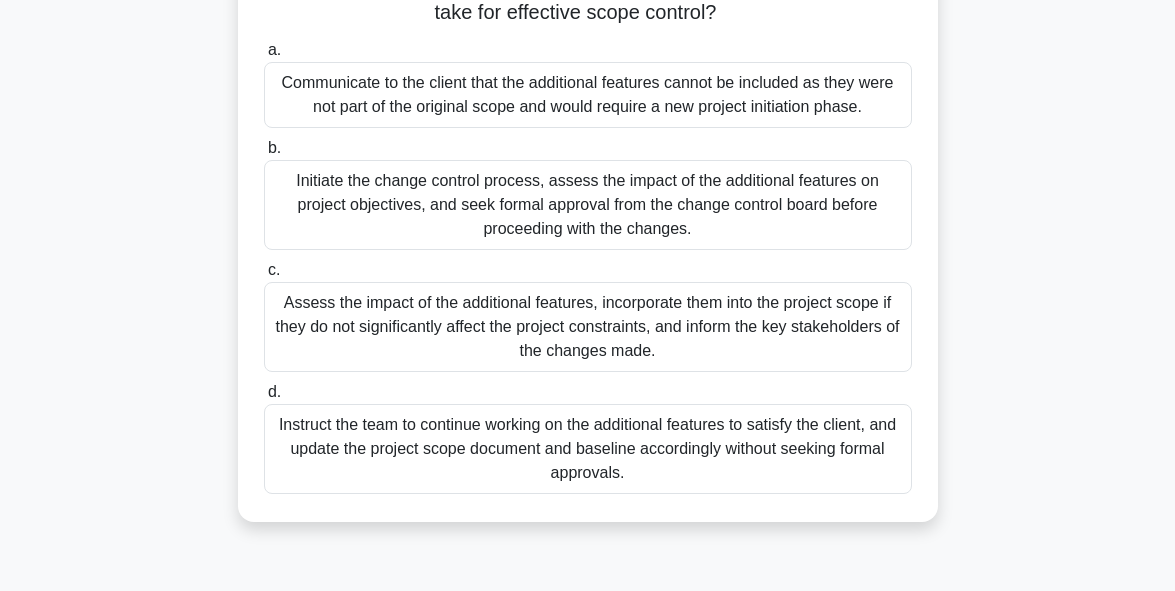 click on "Assess the impact of the additional features, incorporate them into the project scope if they do not significantly affect the project constraints, and inform the key stakeholders of the changes made." at bounding box center (588, 327) 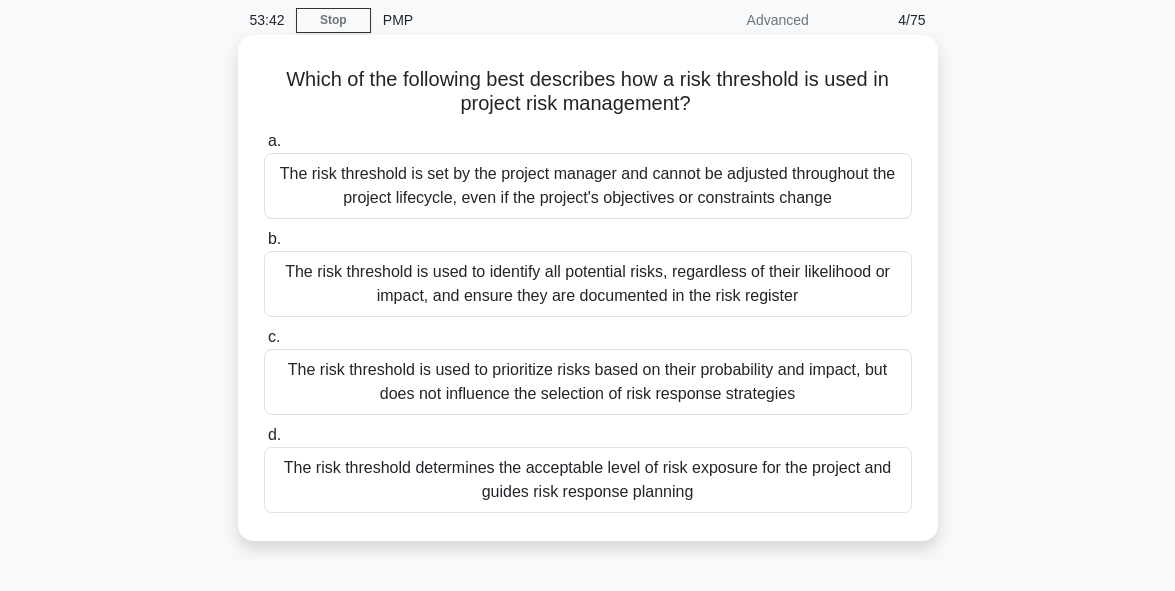 scroll, scrollTop: 80, scrollLeft: 0, axis: vertical 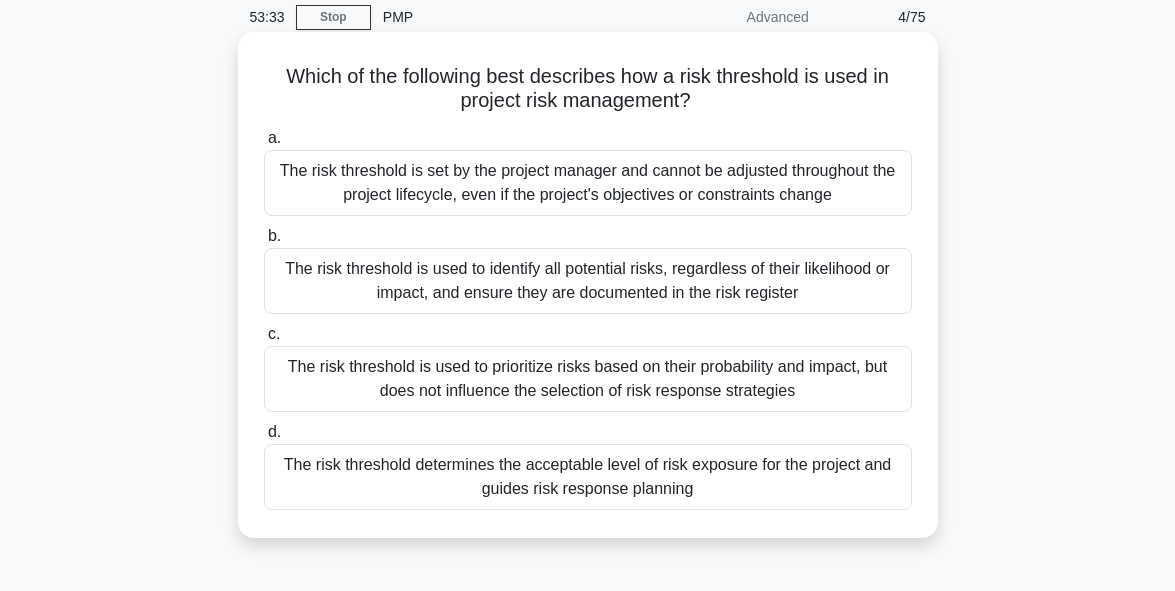 click on "The risk threshold determines the acceptable level of risk exposure for the project and guides risk response planning" at bounding box center (588, 477) 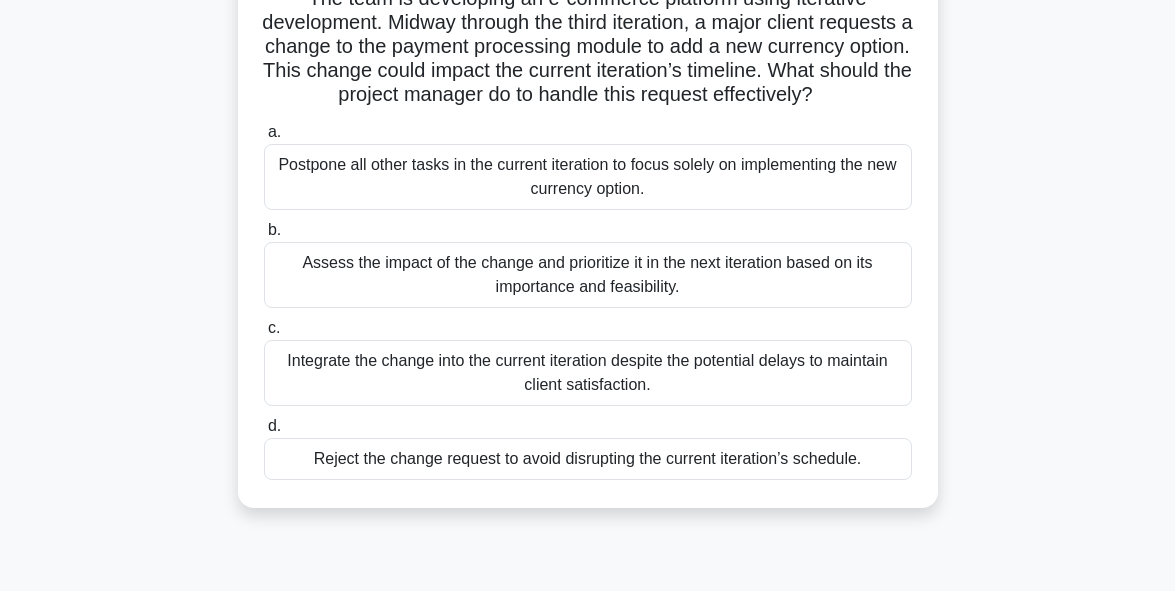 scroll, scrollTop: 160, scrollLeft: 0, axis: vertical 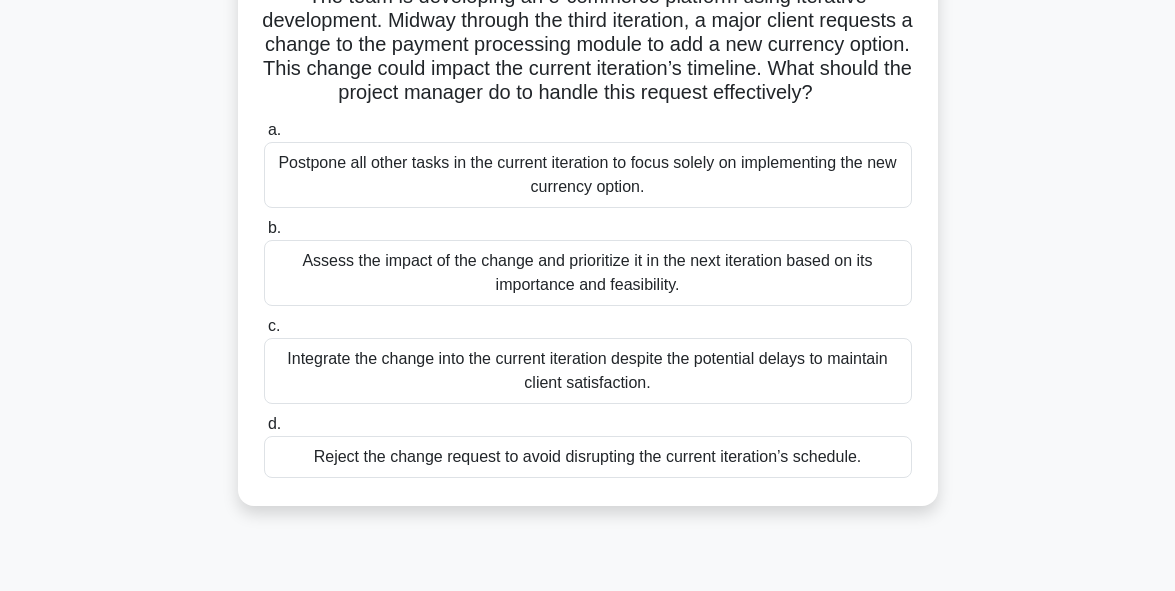 click on "Assess the impact of the change and prioritize it in the next iteration based on its importance and feasibility." at bounding box center [588, 273] 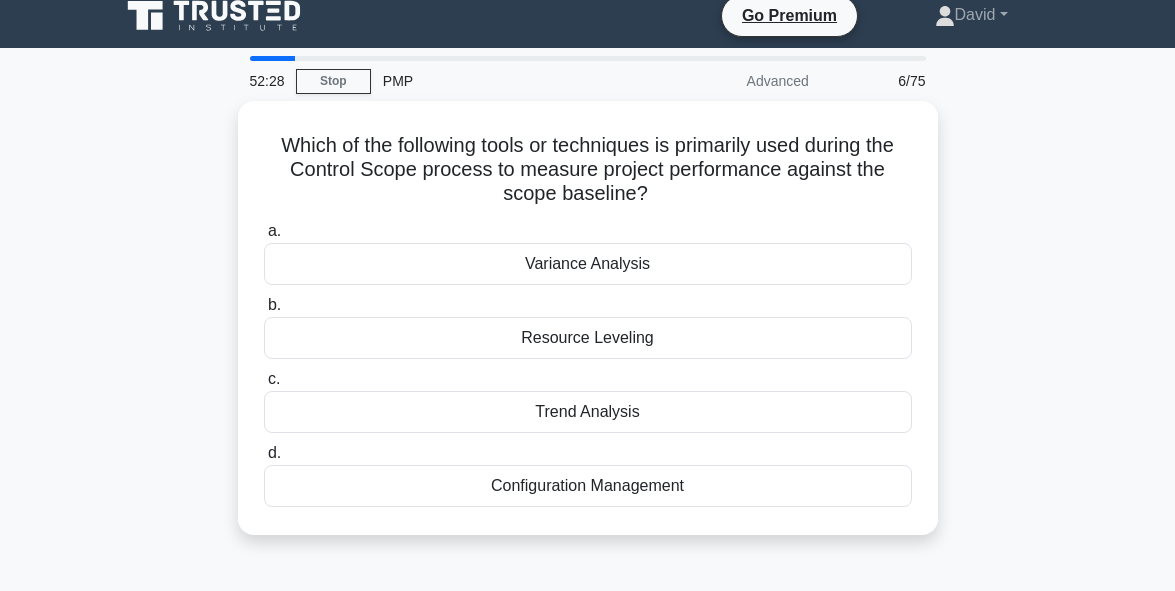scroll, scrollTop: 0, scrollLeft: 0, axis: both 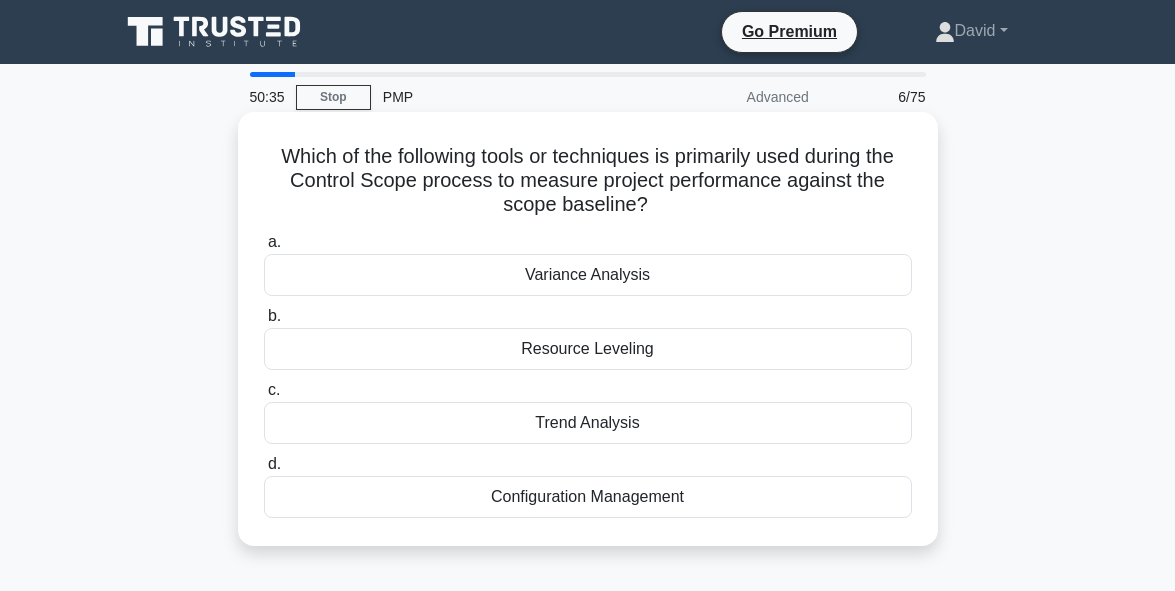 click on "Trend Analysis" at bounding box center (588, 423) 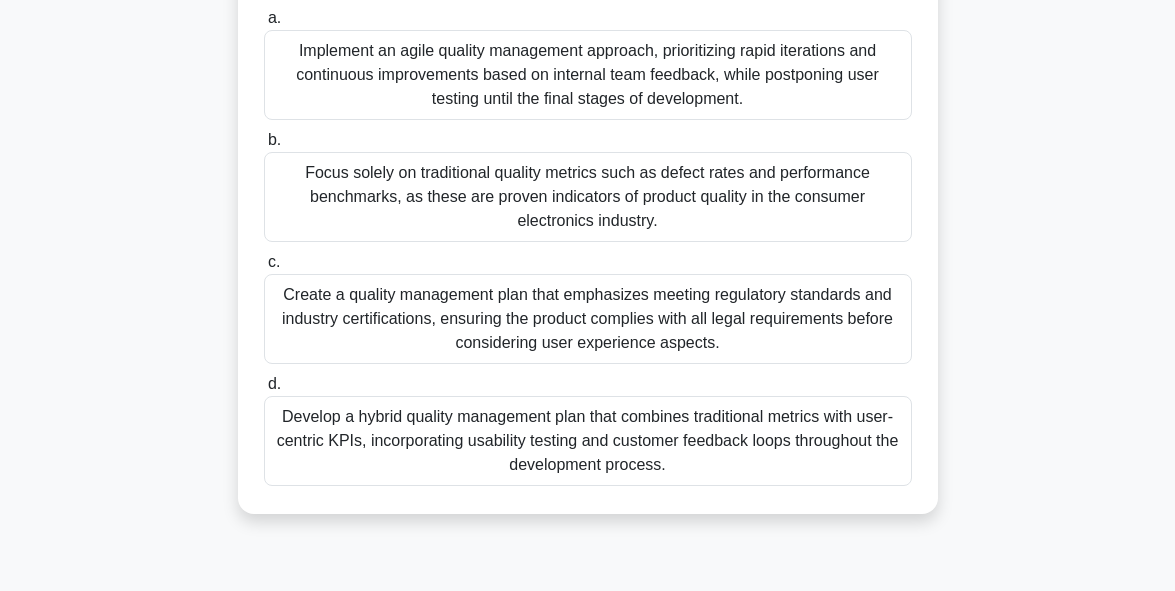 scroll, scrollTop: 360, scrollLeft: 0, axis: vertical 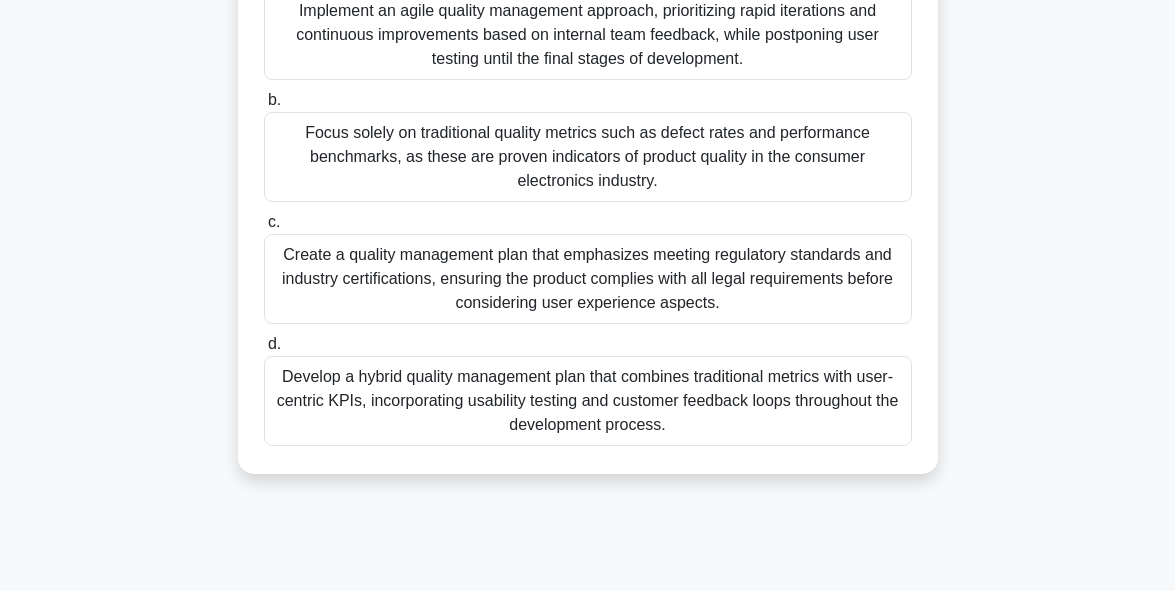 click on "Develop a hybrid quality management plan that combines traditional metrics with user-centric KPIs, incorporating usability testing and customer feedback loops throughout the development process." at bounding box center (588, 401) 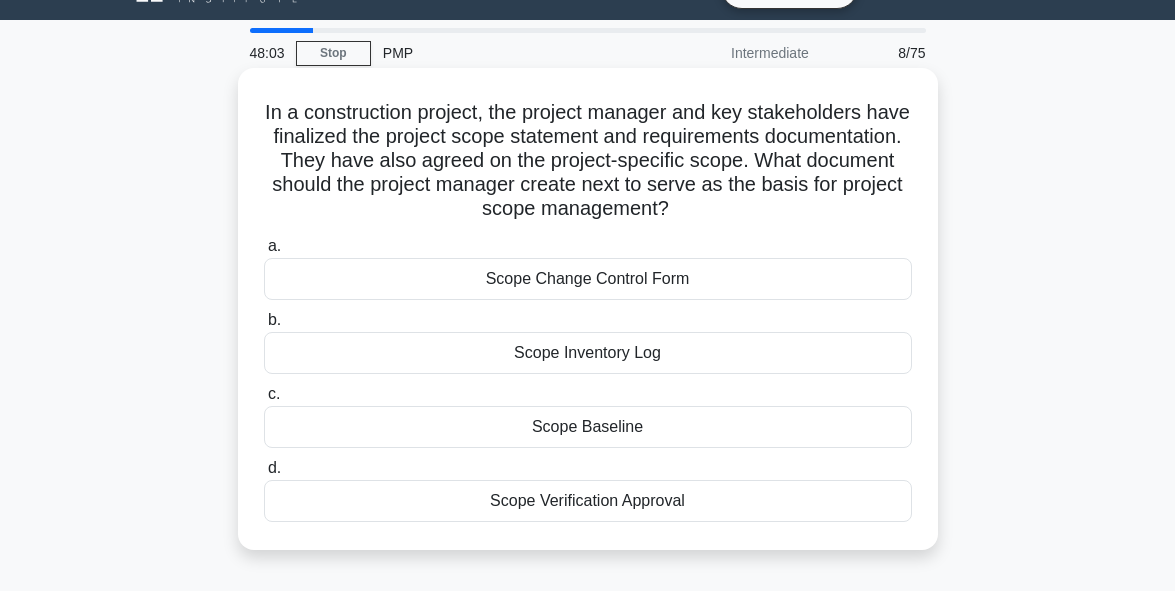 scroll, scrollTop: 40, scrollLeft: 0, axis: vertical 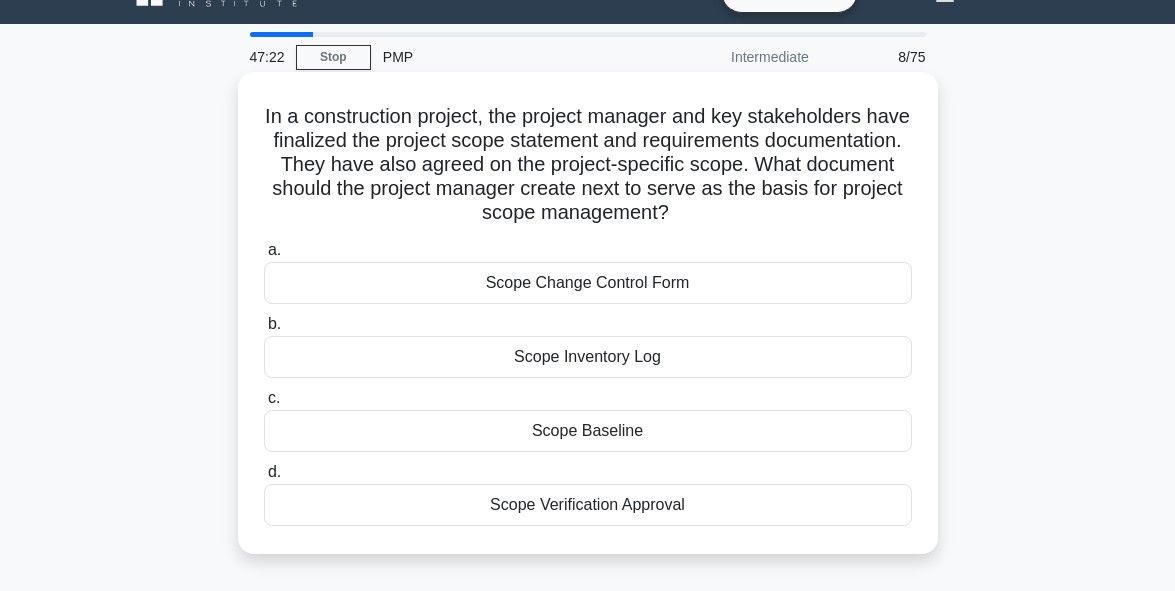 click on "Scope Inventory Log" at bounding box center [588, 357] 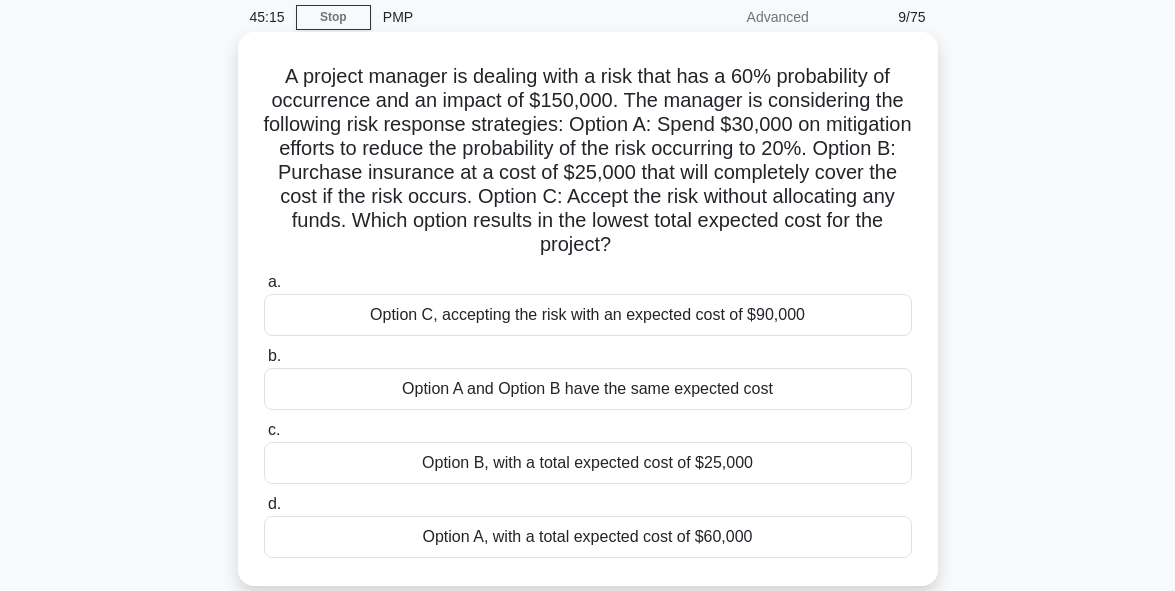 scroll, scrollTop: 120, scrollLeft: 0, axis: vertical 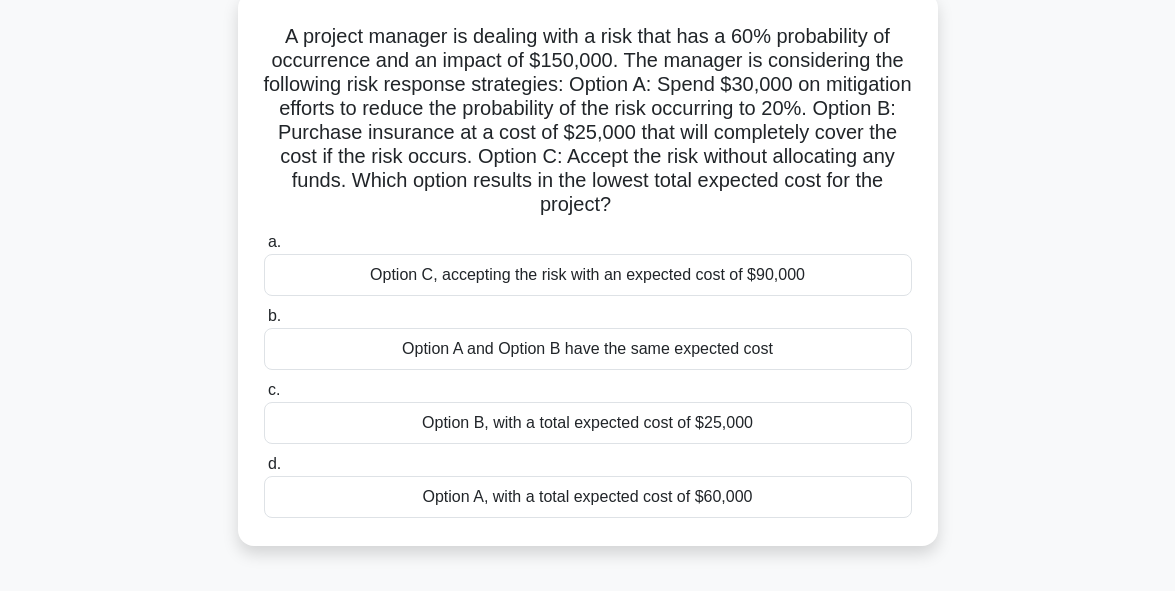 click on "Option C, accepting the risk with an expected cost of $90,000" at bounding box center [588, 275] 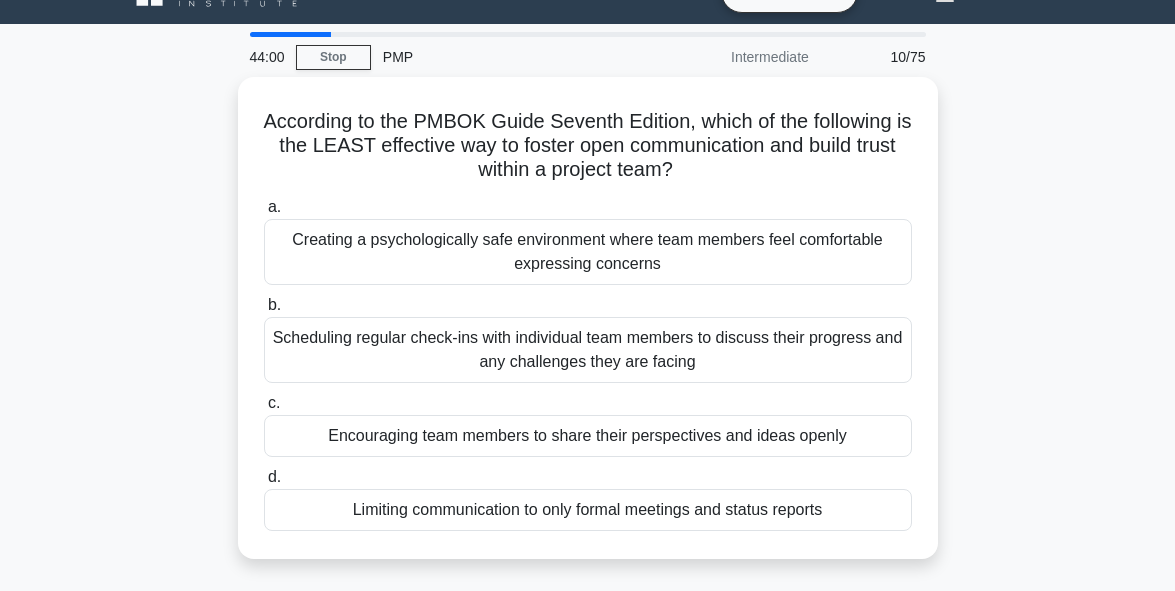 scroll, scrollTop: 80, scrollLeft: 0, axis: vertical 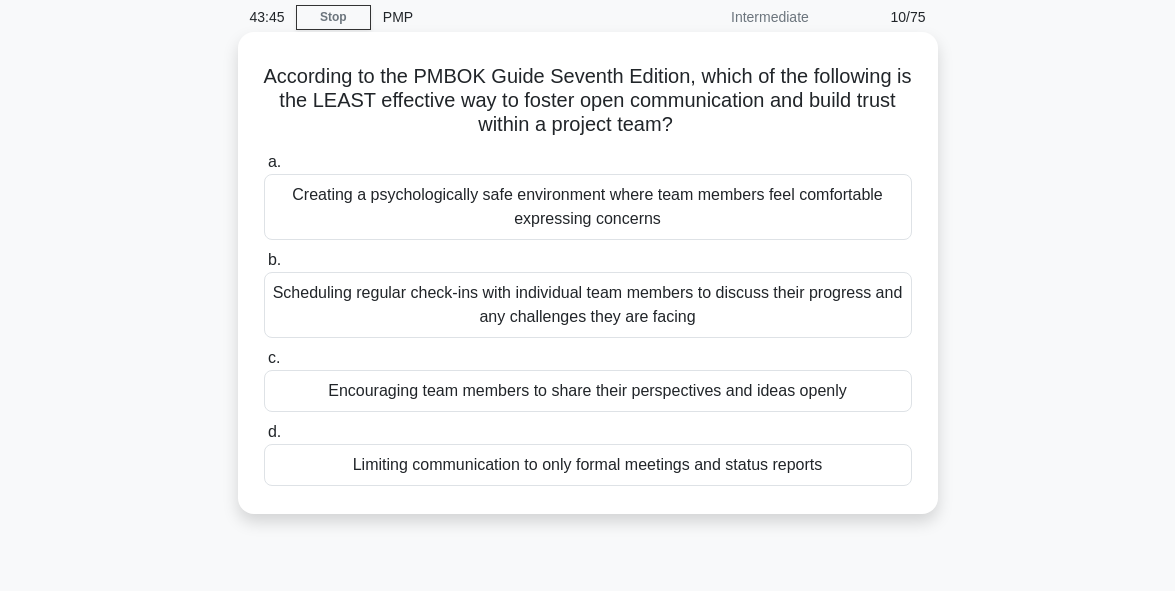 click on "Limiting communication to only formal meetings and status reports" at bounding box center [588, 465] 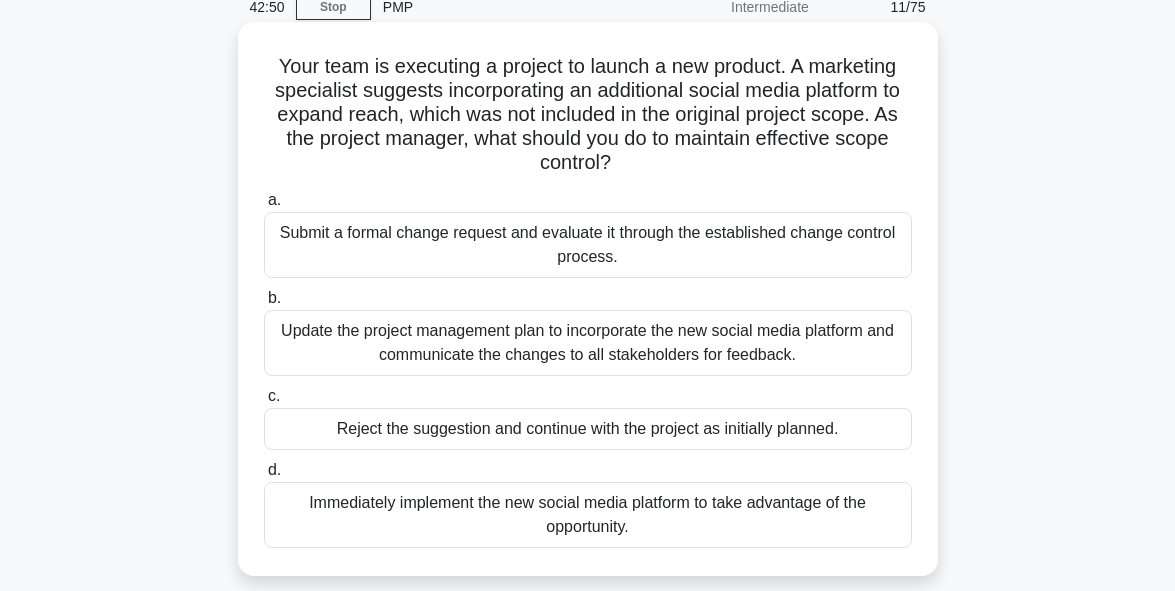scroll, scrollTop: 120, scrollLeft: 0, axis: vertical 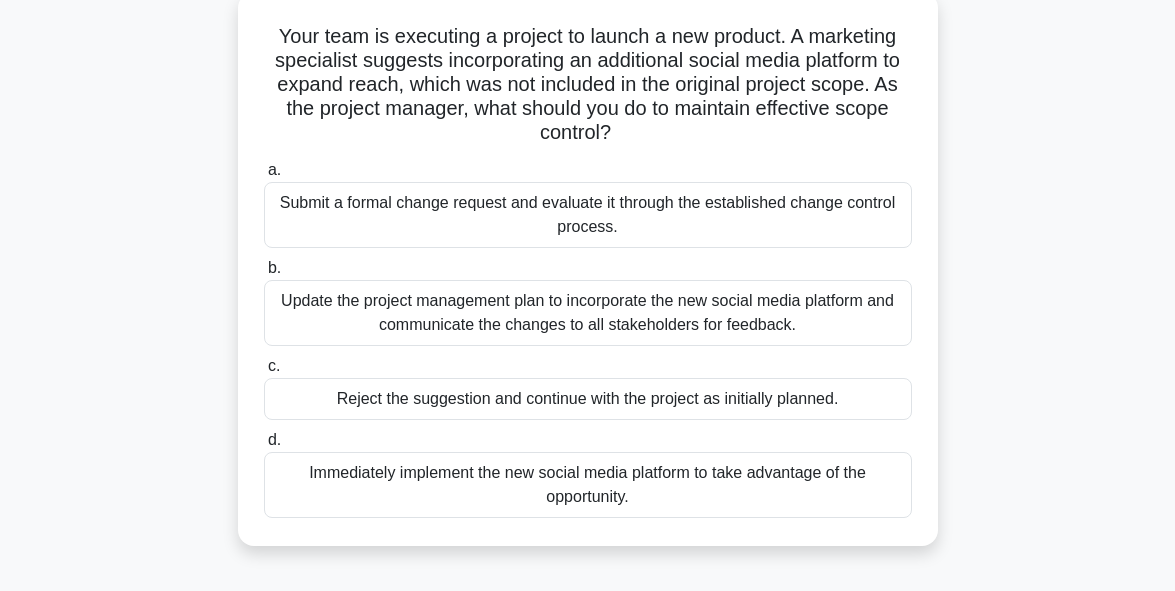 click on "Update the project management plan to incorporate the new social media platform and communicate the changes to all stakeholders for feedback." at bounding box center [588, 313] 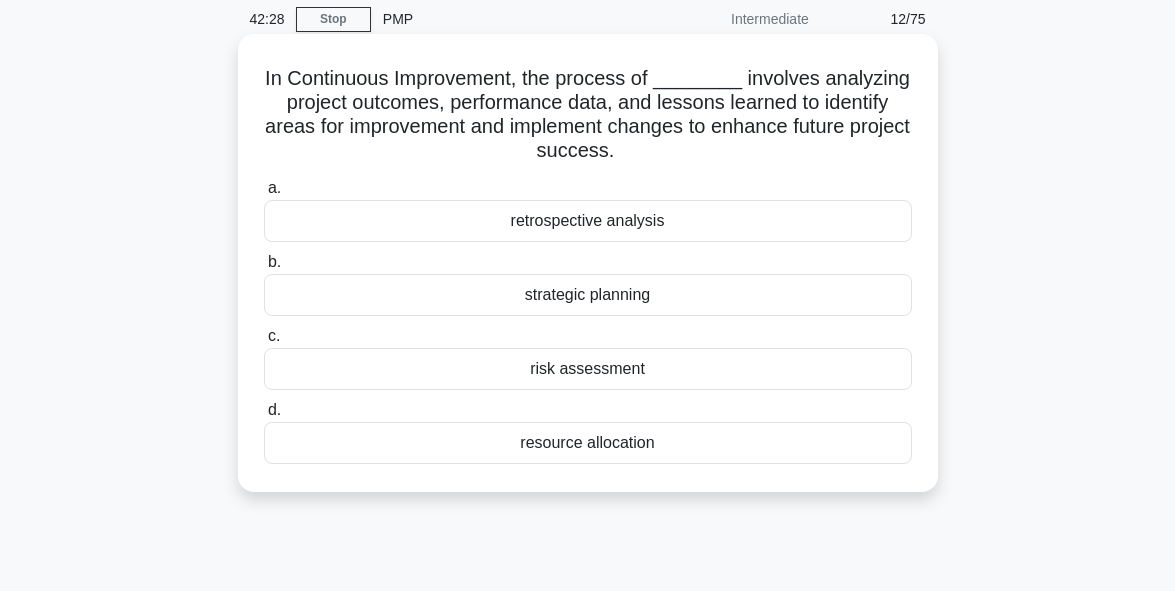 scroll, scrollTop: 37, scrollLeft: 0, axis: vertical 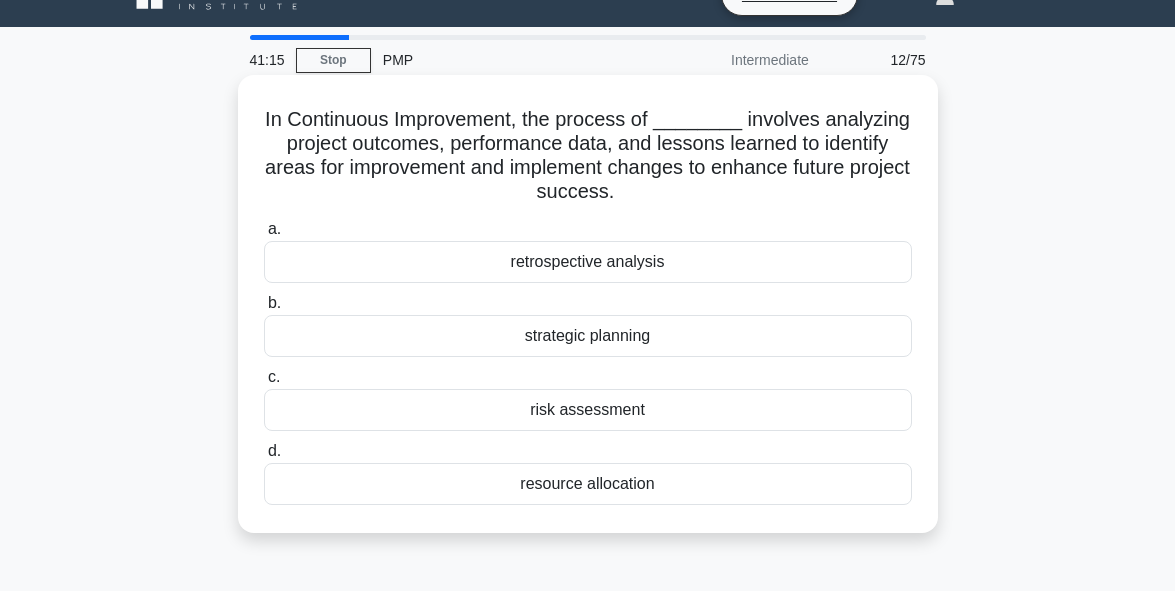 click on "a.
retrospective analysis" at bounding box center (264, 229) 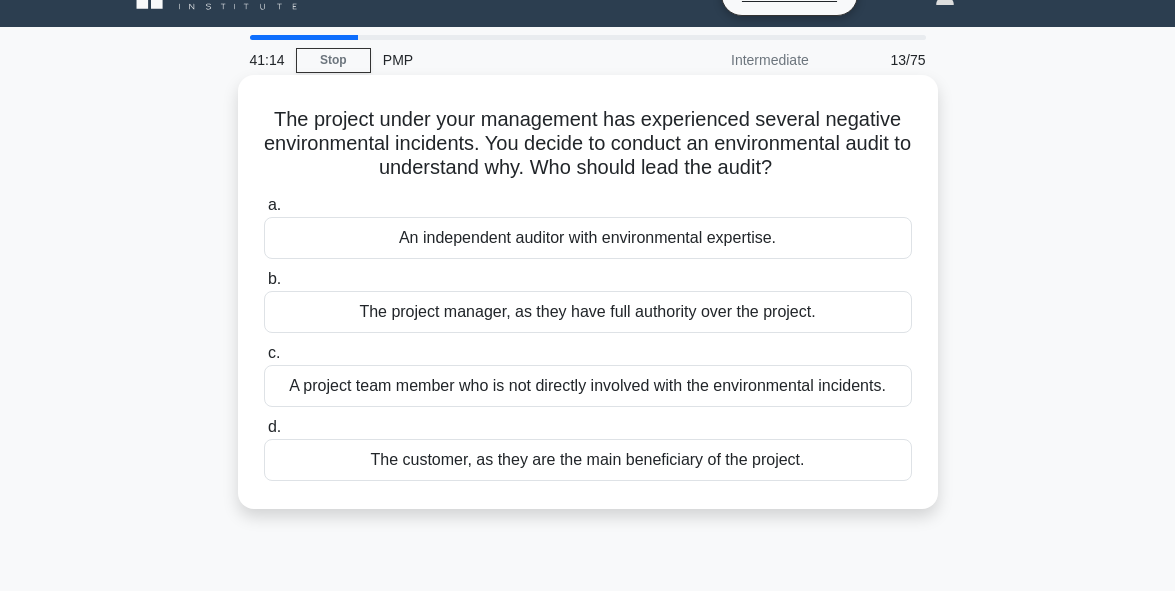 scroll, scrollTop: 0, scrollLeft: 0, axis: both 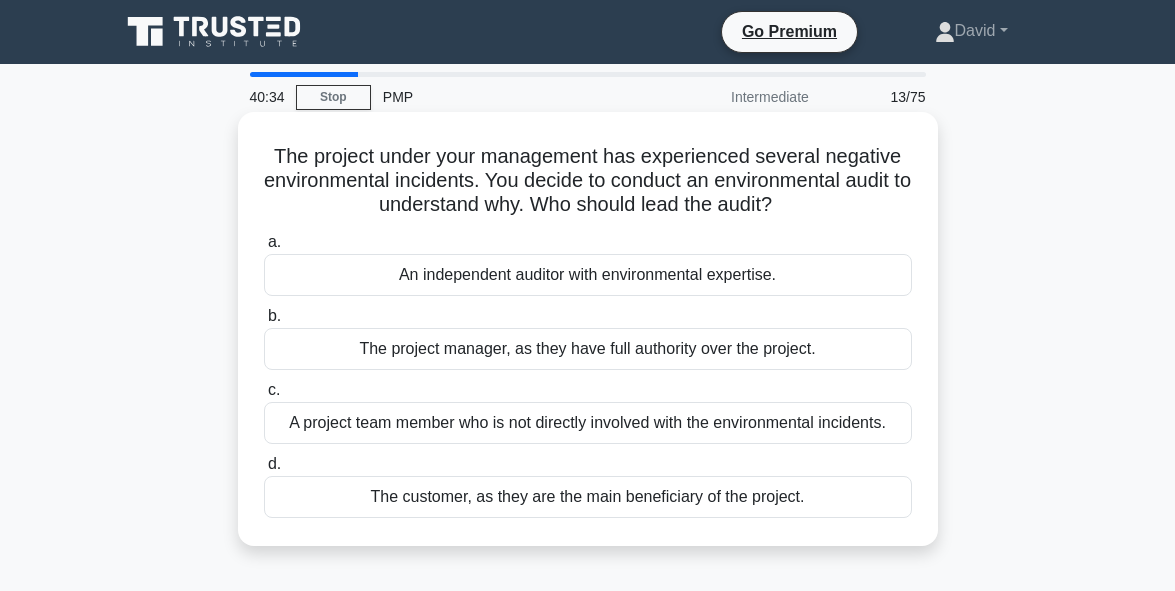 click on "The project manager, as they have full authority over the project." at bounding box center [588, 349] 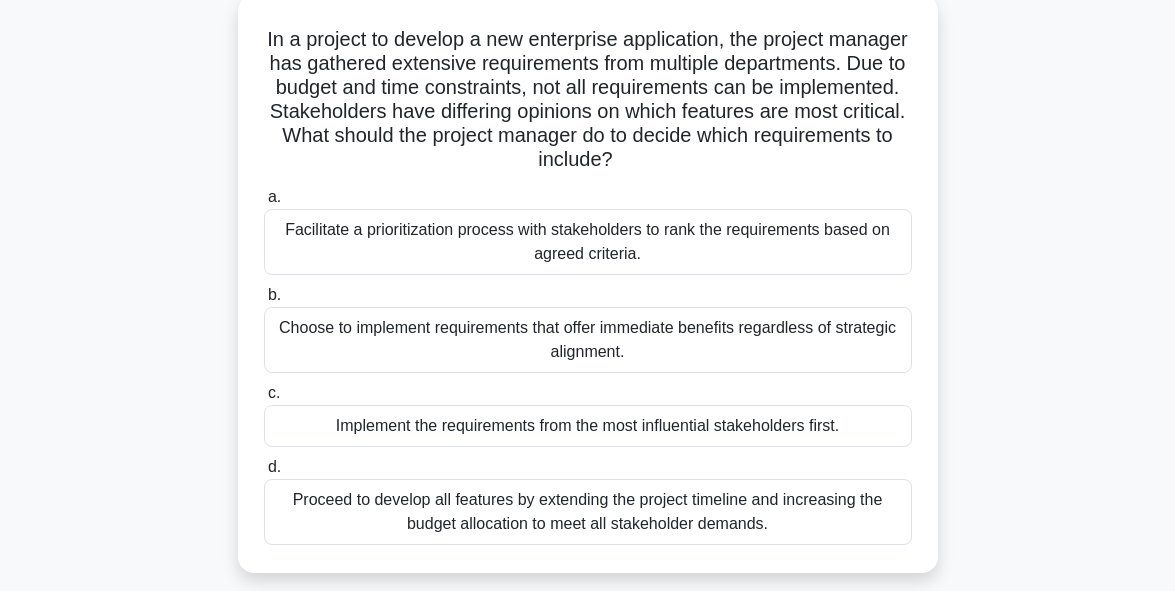 scroll, scrollTop: 120, scrollLeft: 0, axis: vertical 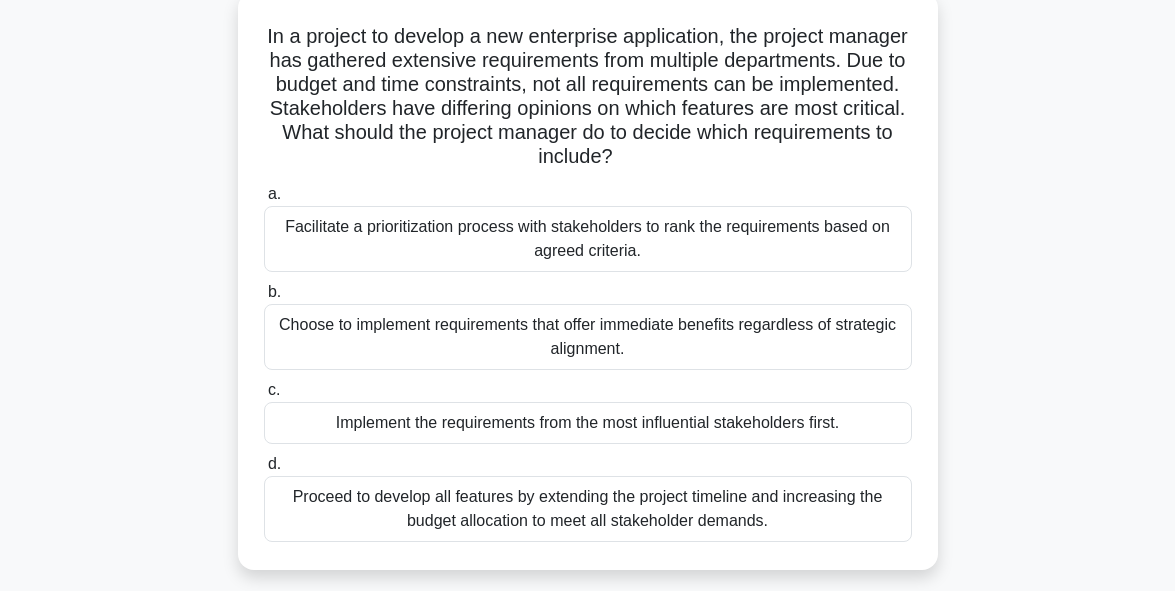 click on "Facilitate a prioritization process with stakeholders to rank the requirements based on agreed criteria." at bounding box center [588, 239] 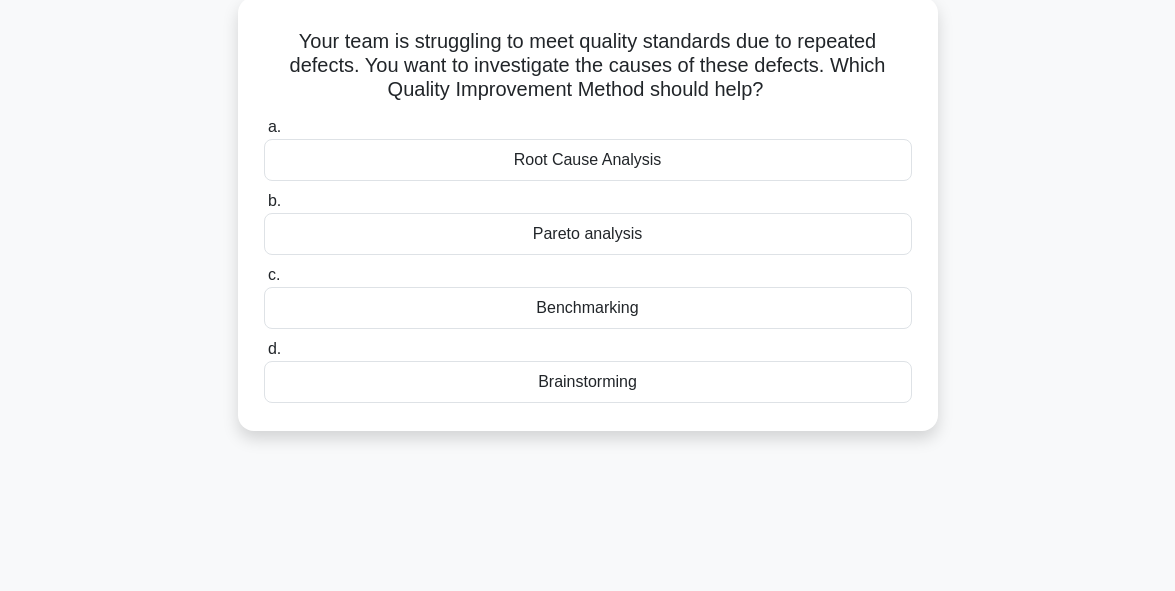 scroll, scrollTop: 0, scrollLeft: 0, axis: both 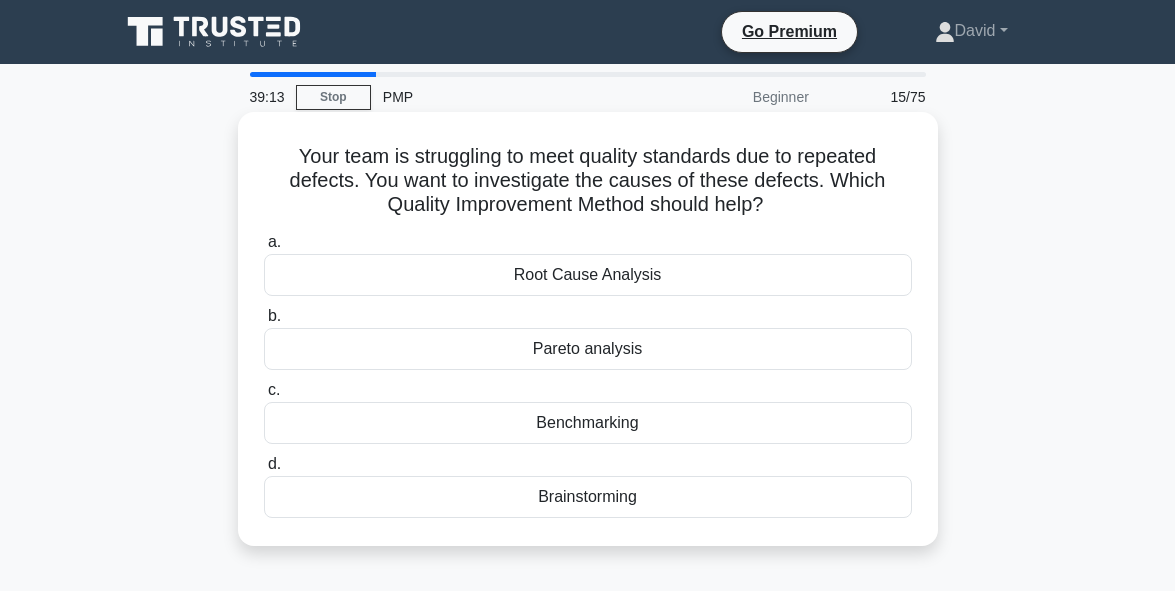 click on "Root Cause Analysis" at bounding box center (588, 275) 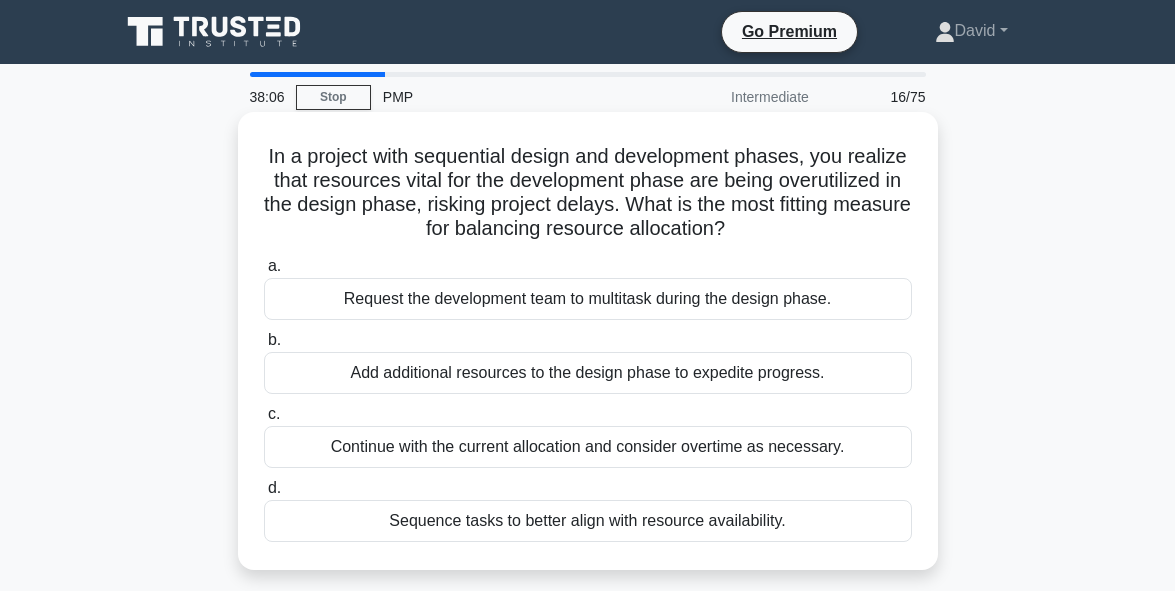 click on "Add additional resources to the design phase to expedite progress." at bounding box center (588, 373) 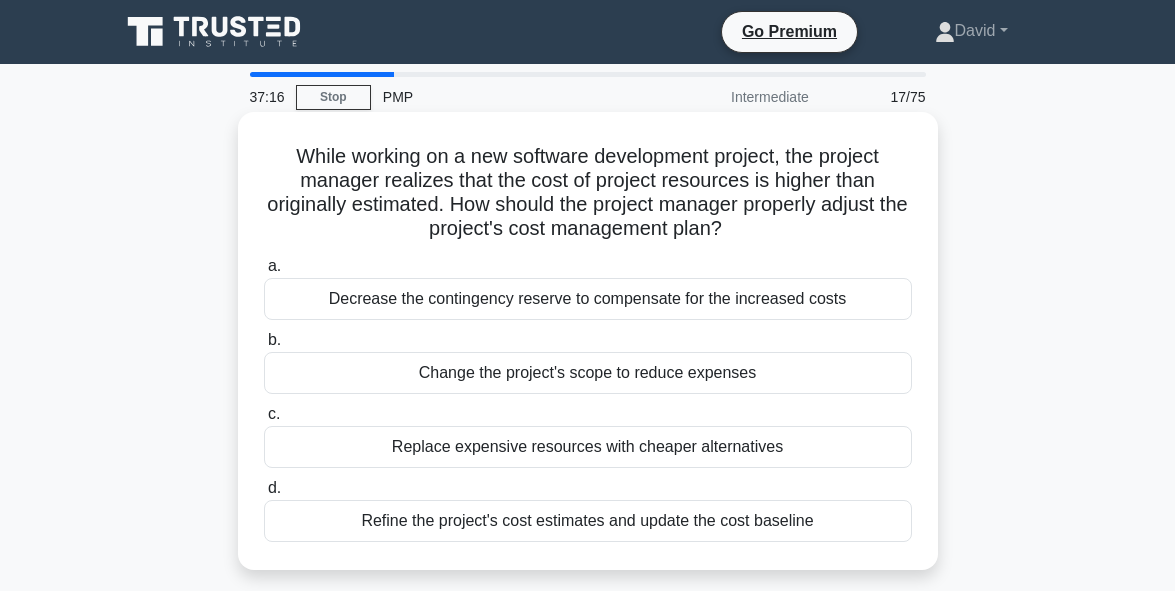 click on "Refine the project's cost estimates and update the cost baseline" at bounding box center [588, 521] 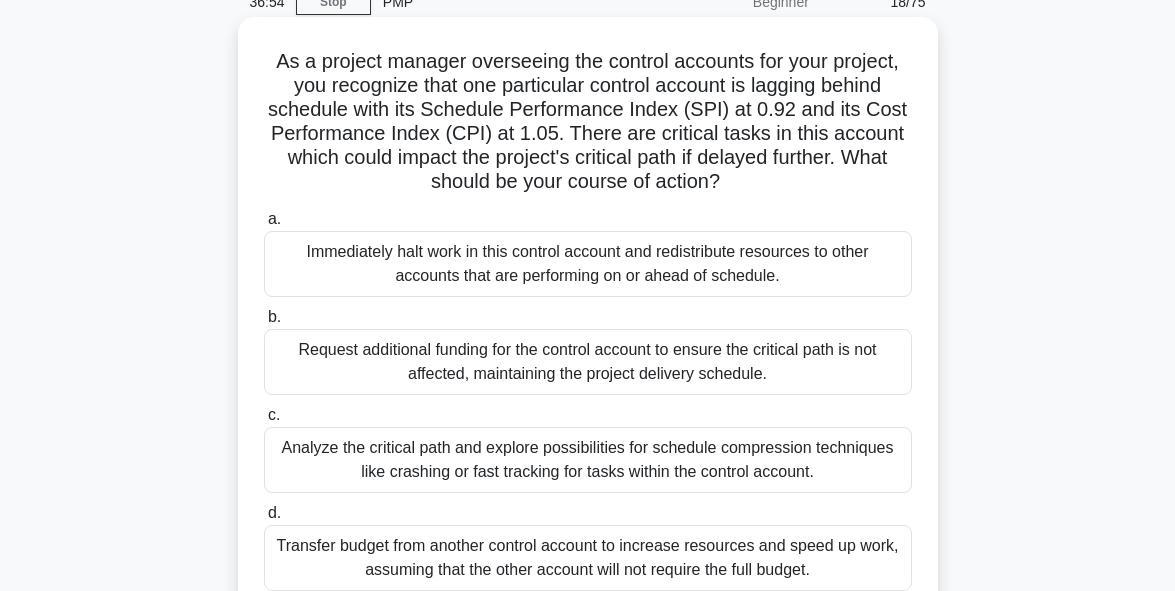 scroll, scrollTop: 120, scrollLeft: 0, axis: vertical 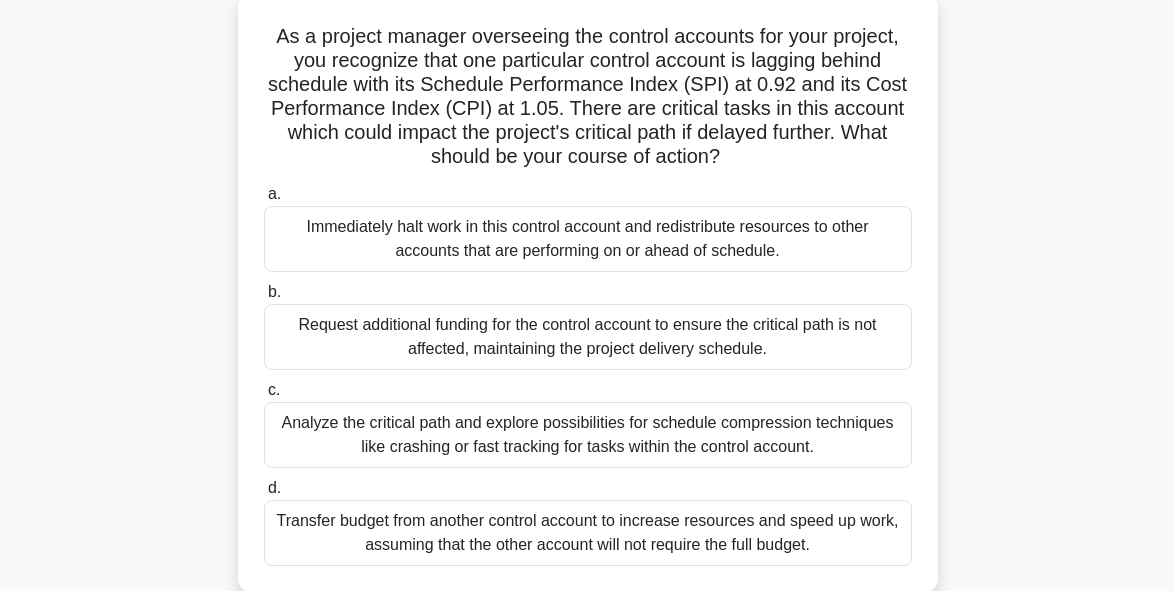 click on "Immediately halt work in this control account and redistribute resources to other accounts that are performing on or ahead of schedule." at bounding box center [588, 239] 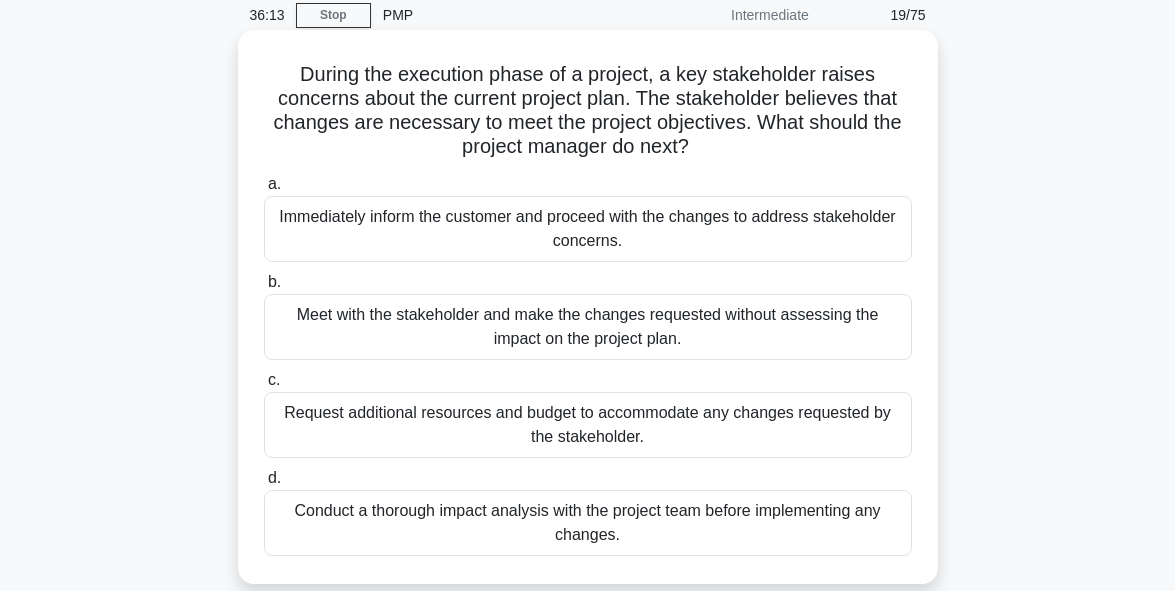 scroll, scrollTop: 120, scrollLeft: 0, axis: vertical 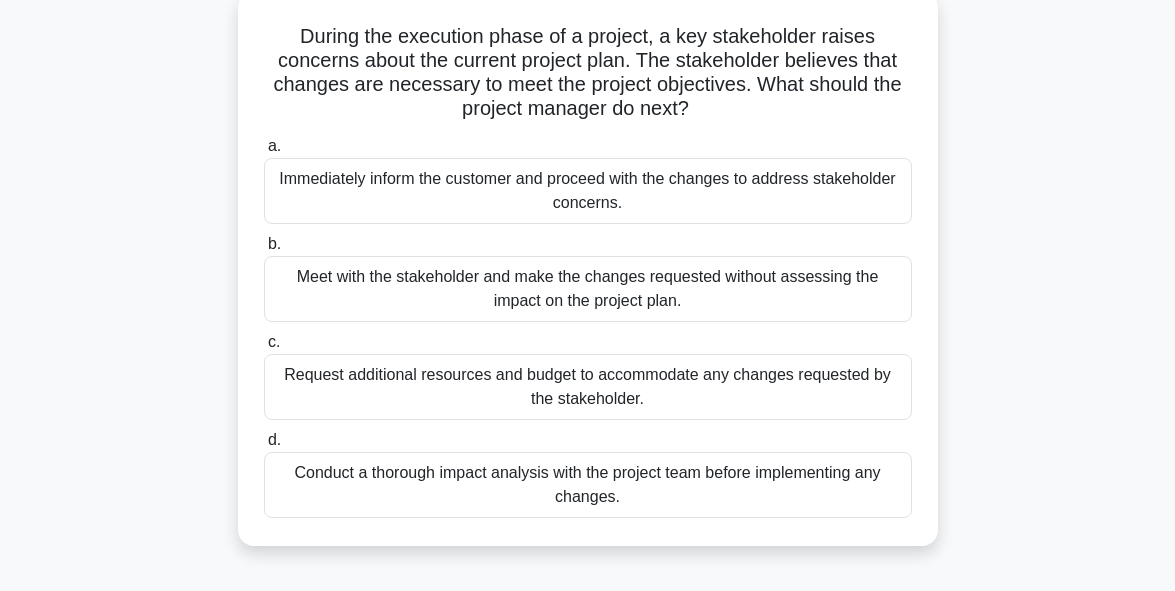 click on "Conduct a thorough impact analysis with the project team before implementing any changes." at bounding box center [588, 485] 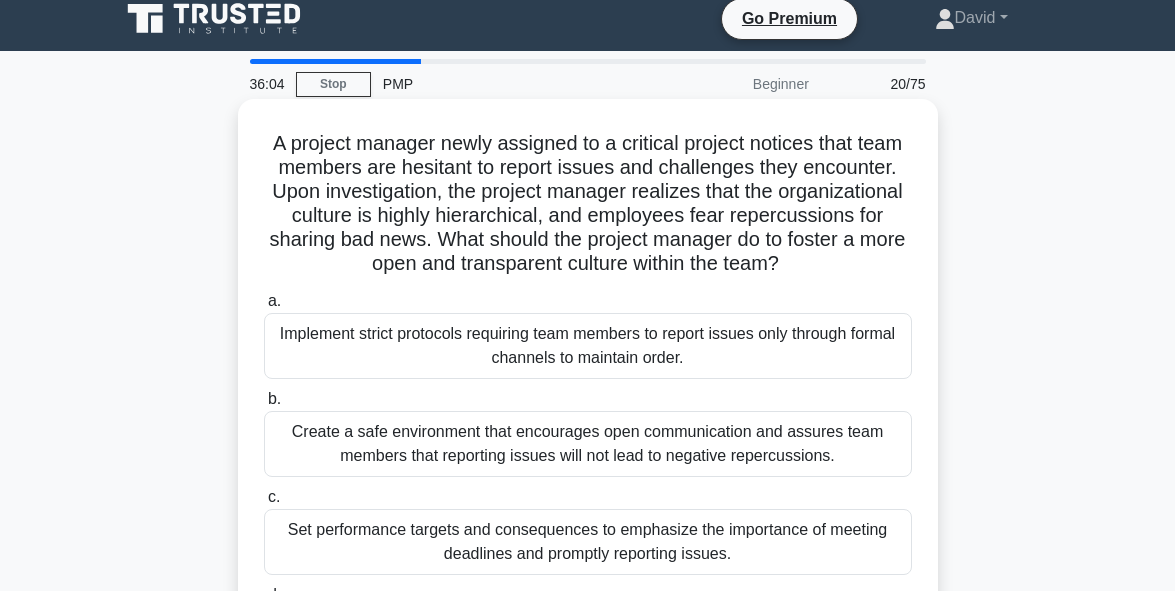 scroll, scrollTop: 0, scrollLeft: 0, axis: both 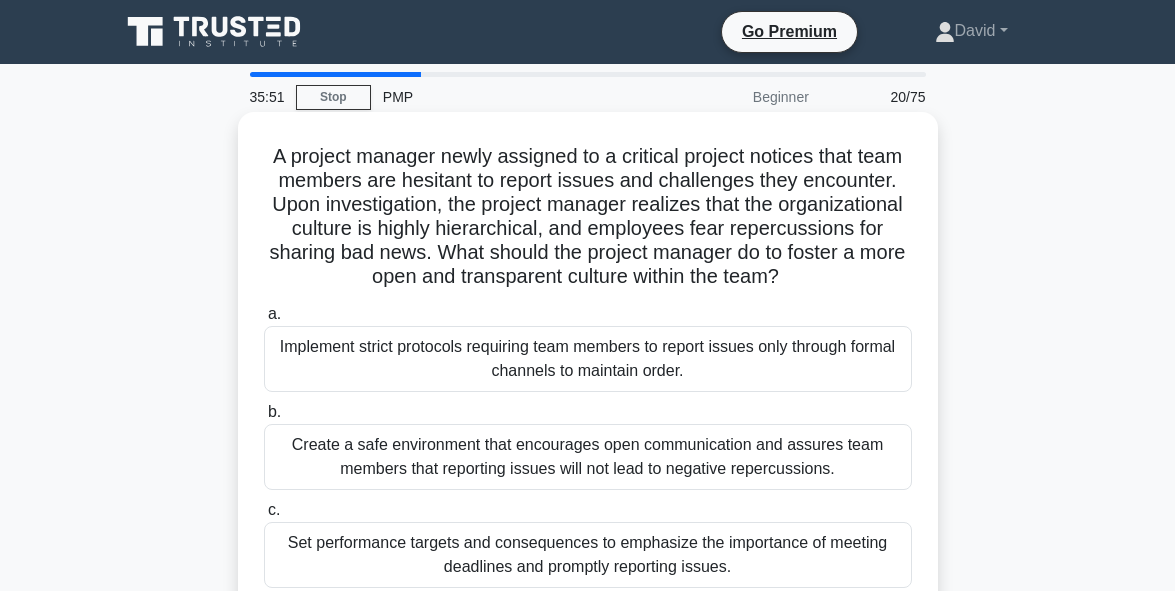 click on "A project manager newly assigned to a critical project notices that team members are hesitant to report issues and challenges they encounter. Upon investigation, the project manager realizes that the organizational culture is highly hierarchical, and employees fear repercussions for sharing bad news. What should the project manager do to foster a more open and transparent culture within the team?
.spinner_0XTQ{transform-origin:center;animation:spinner_y6GP .75s linear infinite}@keyframes spinner_y6GP{100%{transform:rotate(360deg)}}" at bounding box center (588, 217) 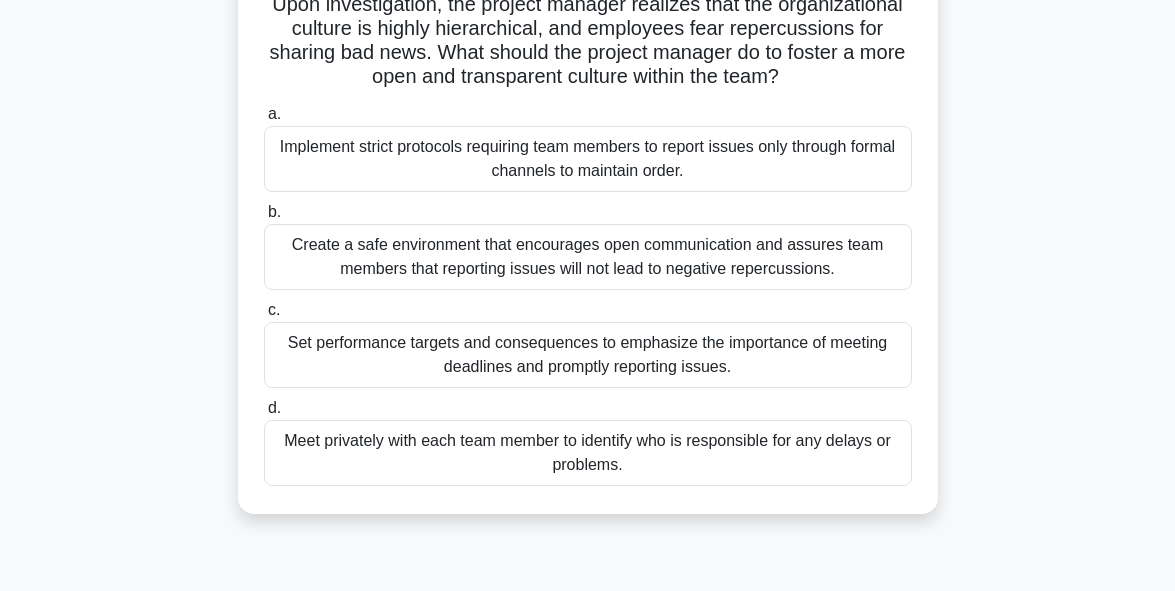 scroll, scrollTop: 240, scrollLeft: 0, axis: vertical 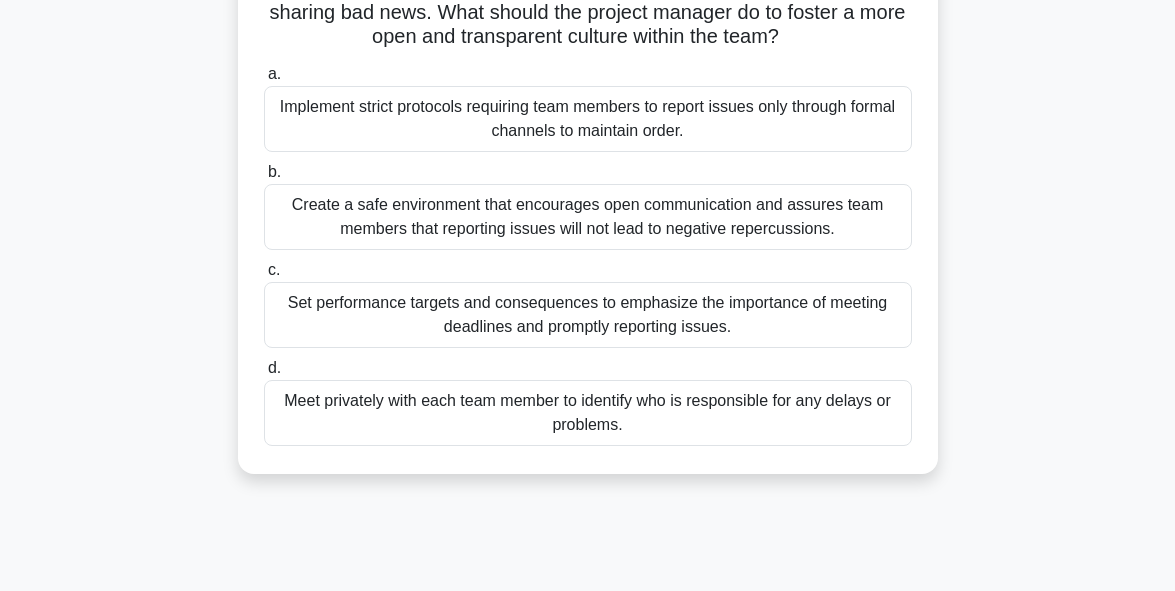 click on "Create a safe environment that encourages open communication and assures team members that reporting issues will not lead to negative repercussions." at bounding box center [588, 217] 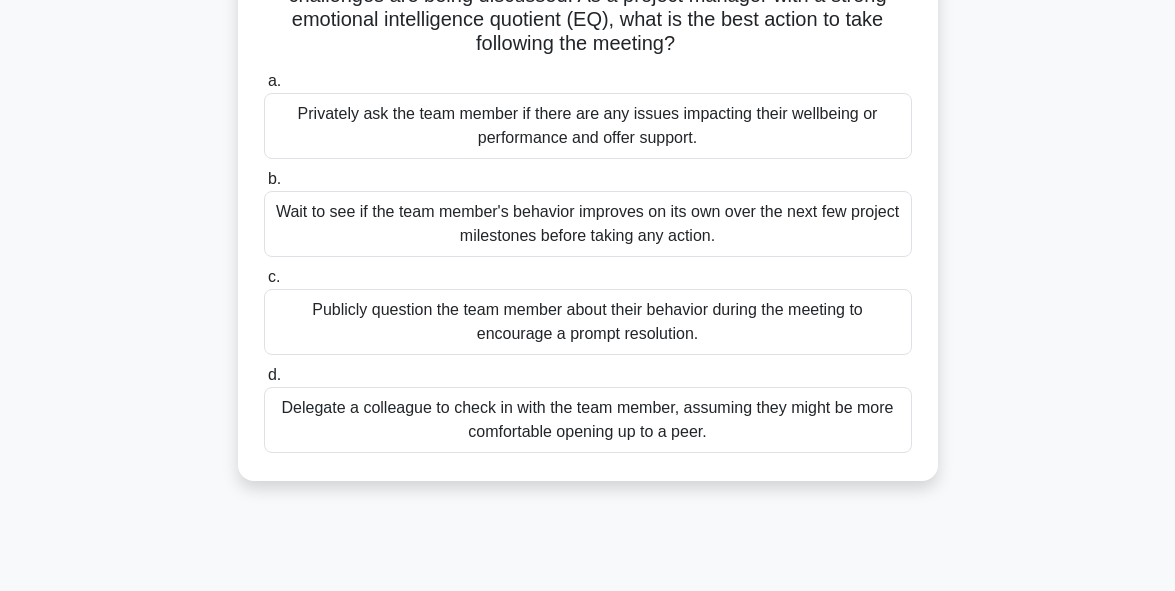 scroll, scrollTop: 240, scrollLeft: 0, axis: vertical 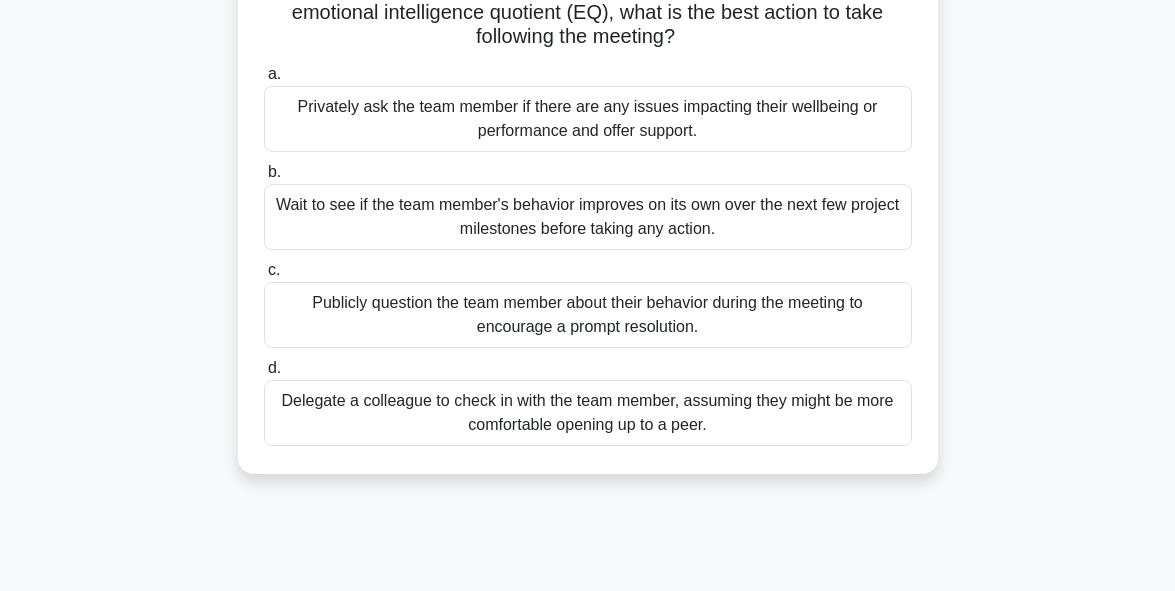 click on "Privately ask the team member if there are any issues impacting their wellbeing or performance and offer support." at bounding box center (588, 119) 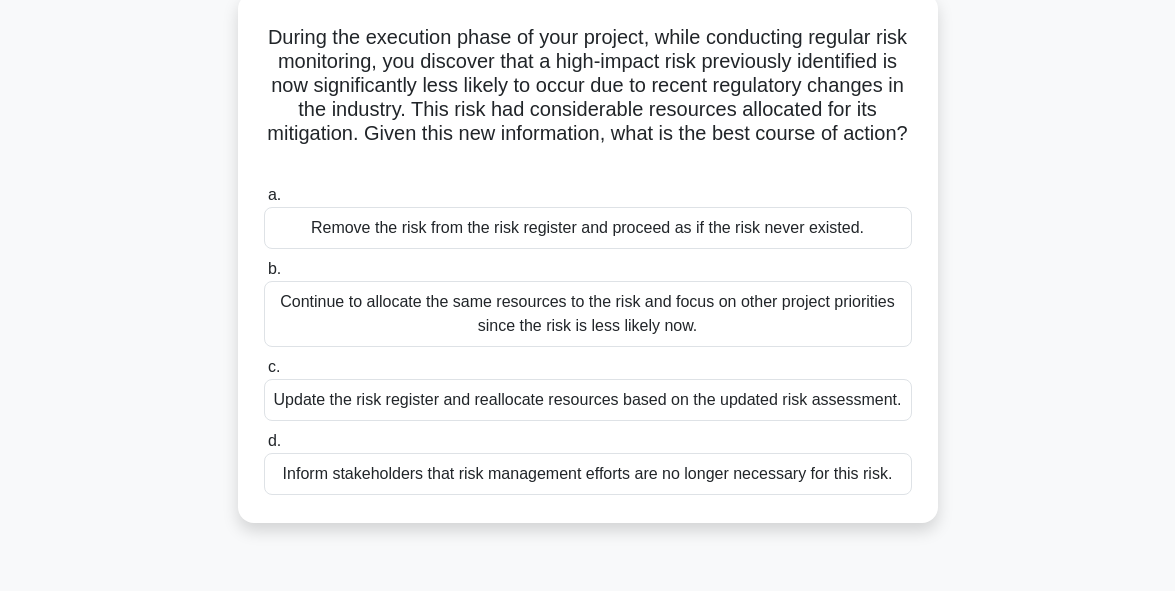 scroll, scrollTop: 120, scrollLeft: 0, axis: vertical 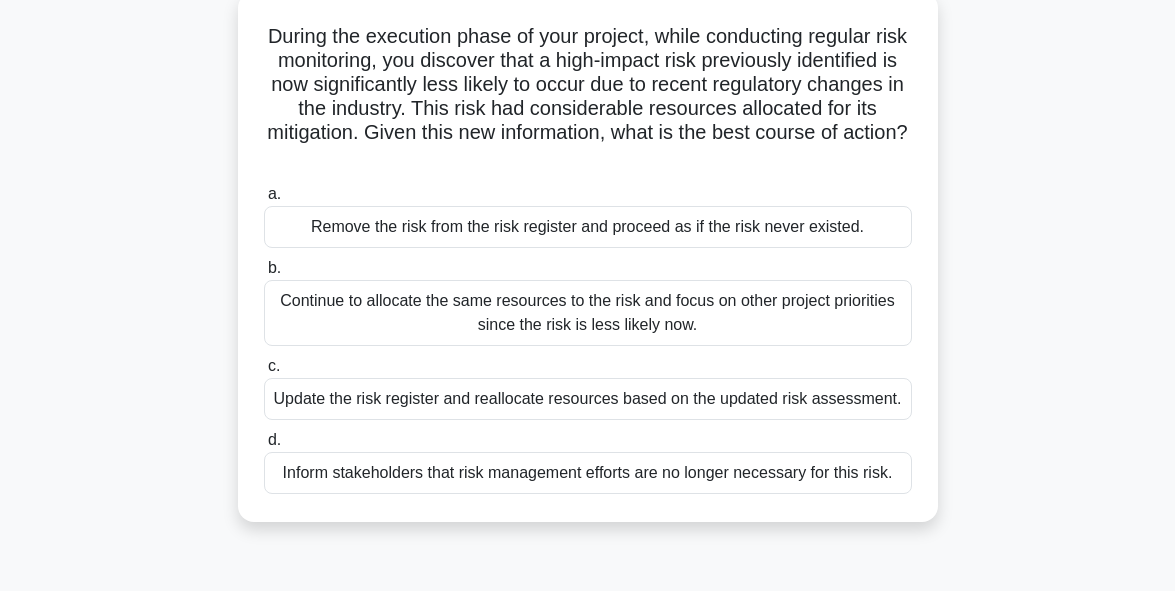 click on "Update the risk register and reallocate resources based on the updated risk assessment." at bounding box center (588, 399) 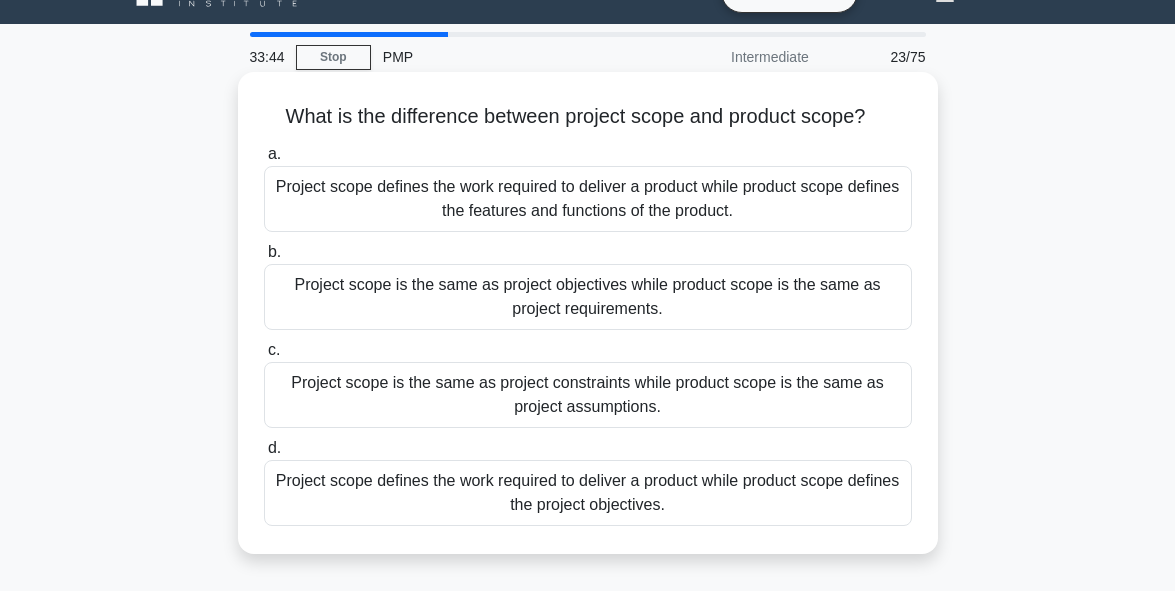 scroll, scrollTop: 80, scrollLeft: 0, axis: vertical 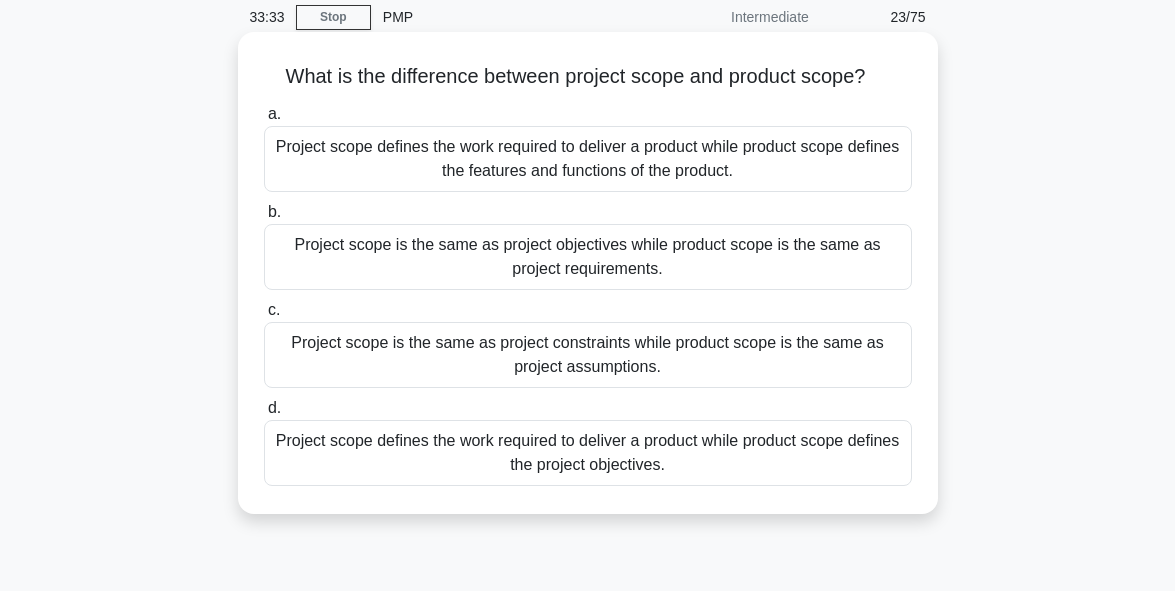 click on "Project scope defines the work required to deliver a product while product scope defines the project objectives." at bounding box center (588, 453) 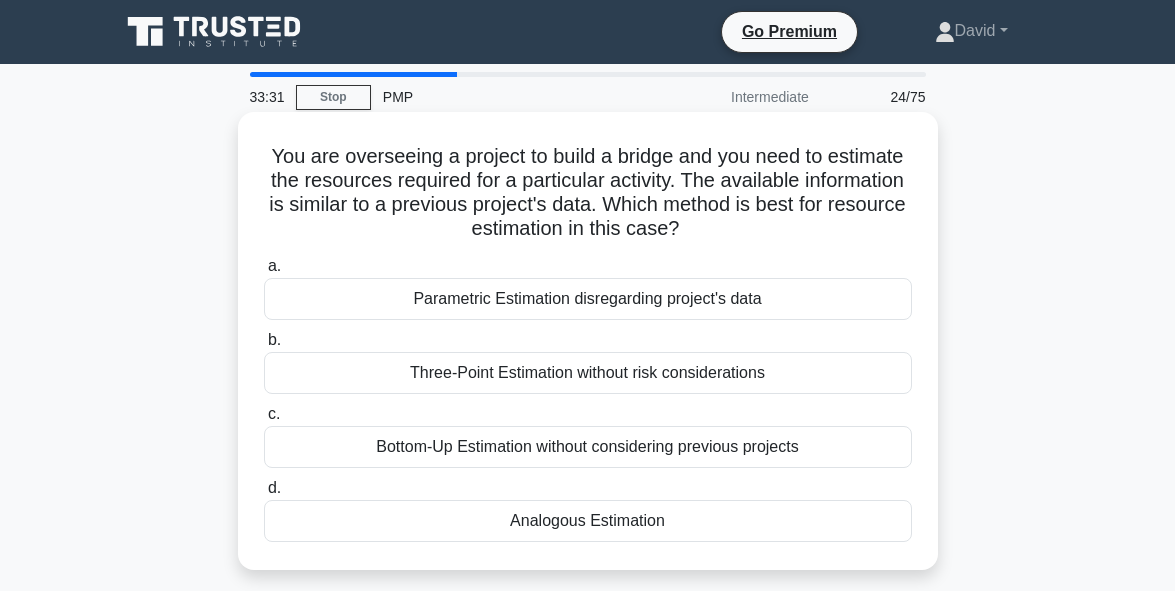scroll, scrollTop: 40, scrollLeft: 0, axis: vertical 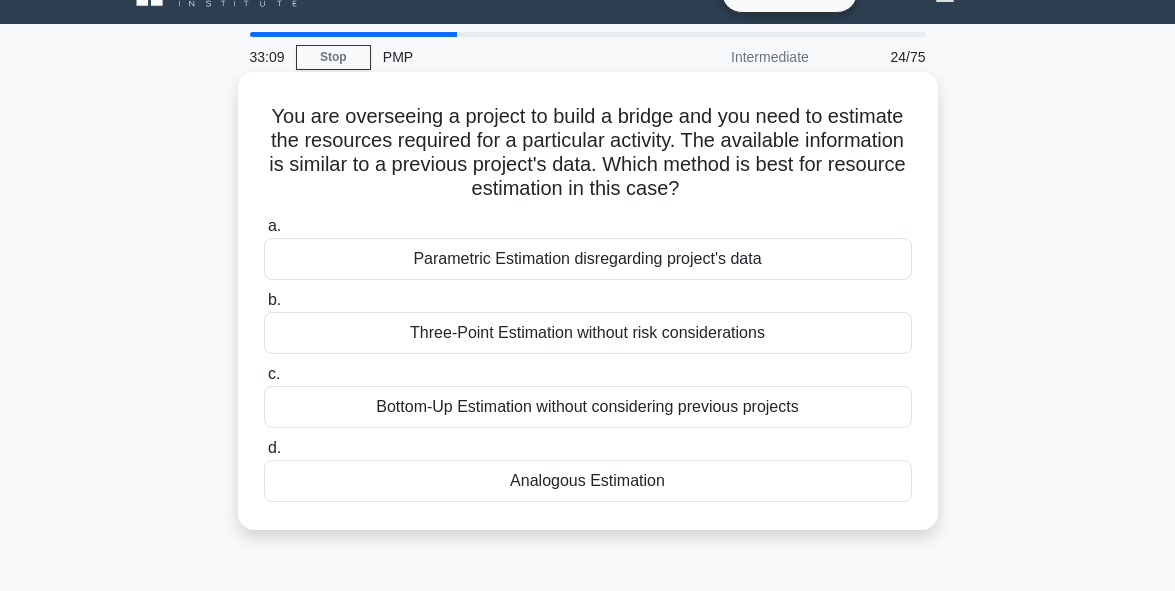 click on "Bottom-Up Estimation without considering previous projects" at bounding box center [588, 407] 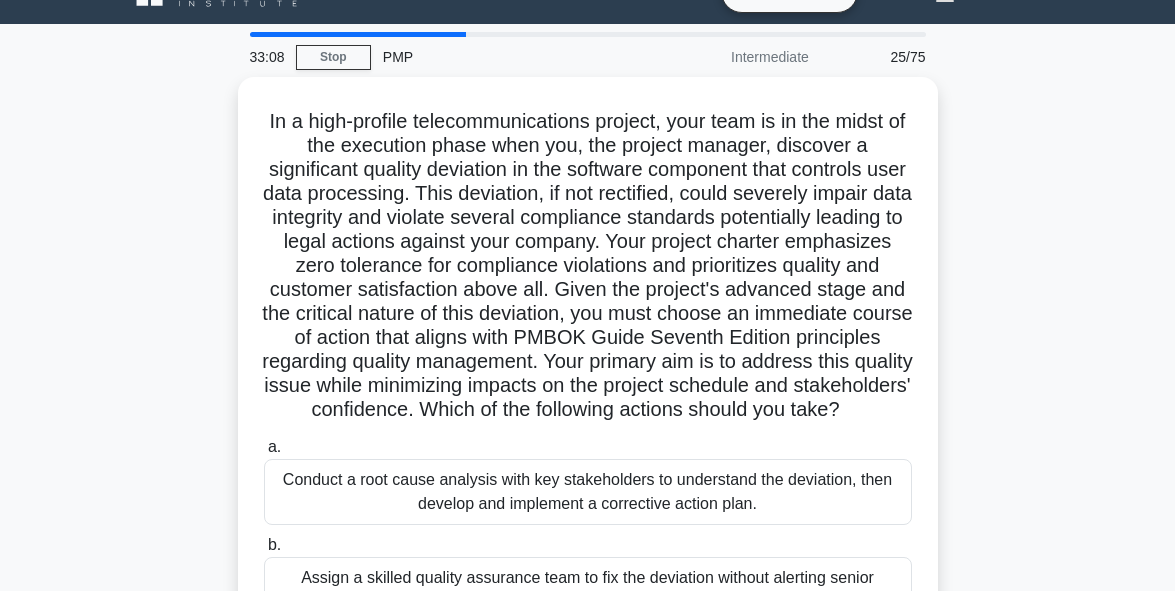 scroll, scrollTop: 0, scrollLeft: 0, axis: both 